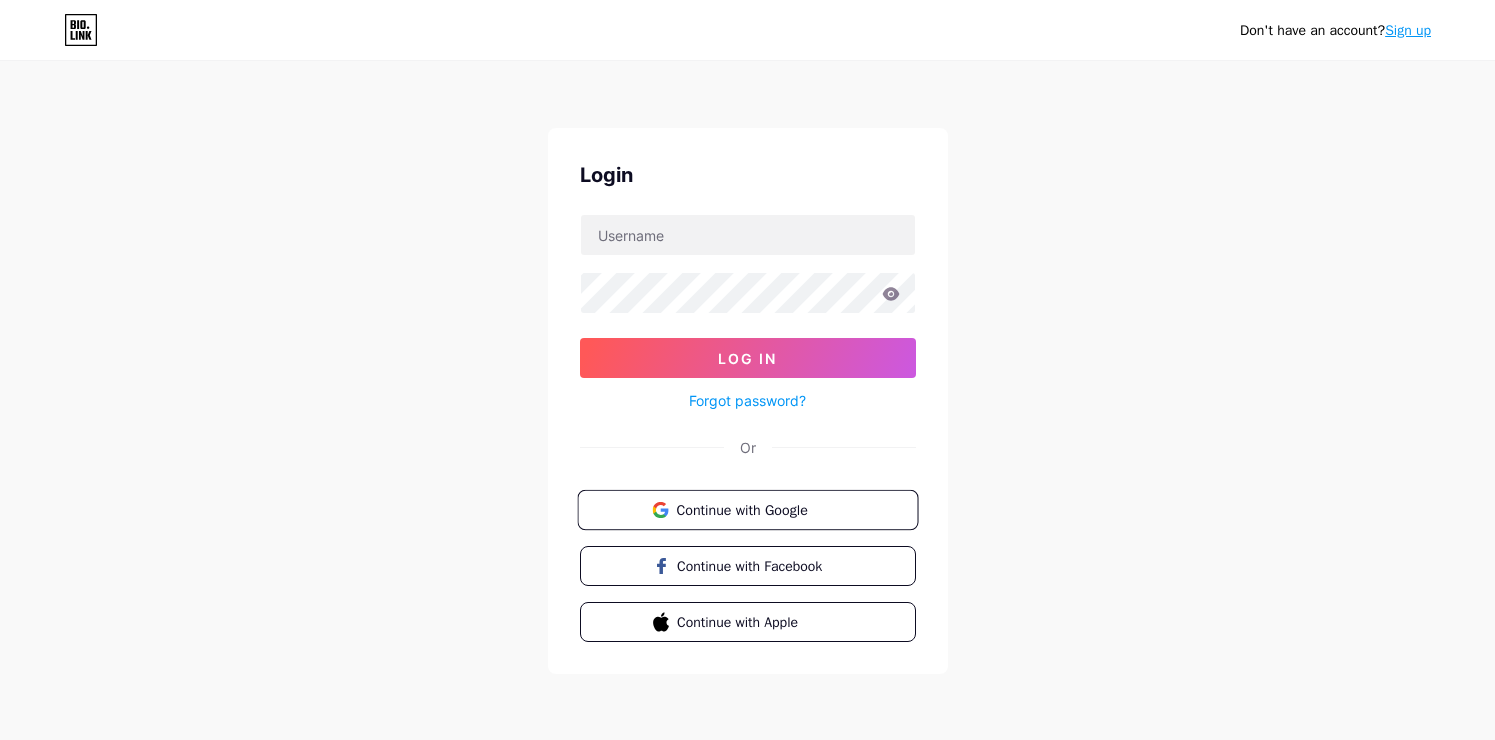 scroll, scrollTop: 0, scrollLeft: 0, axis: both 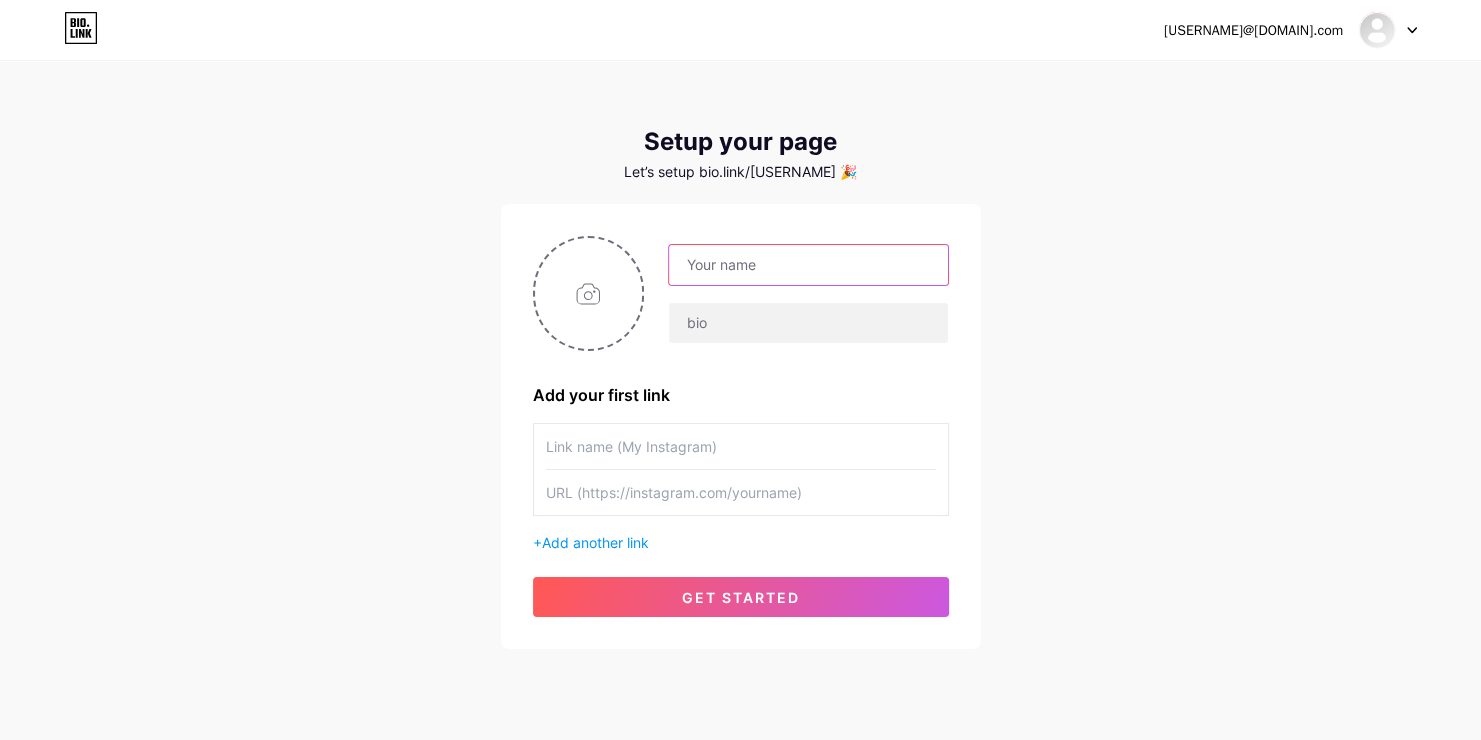 click at bounding box center (808, 265) 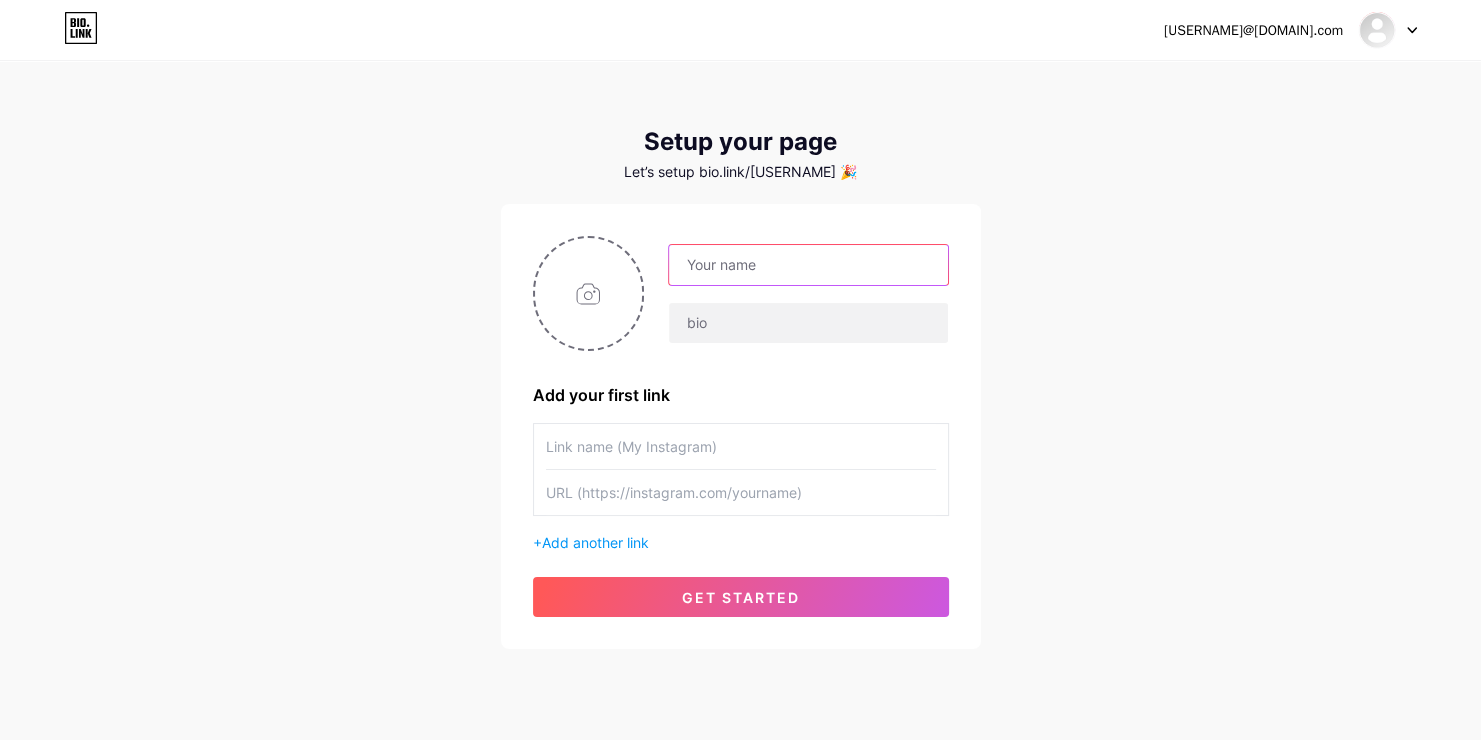 click at bounding box center (808, 265) 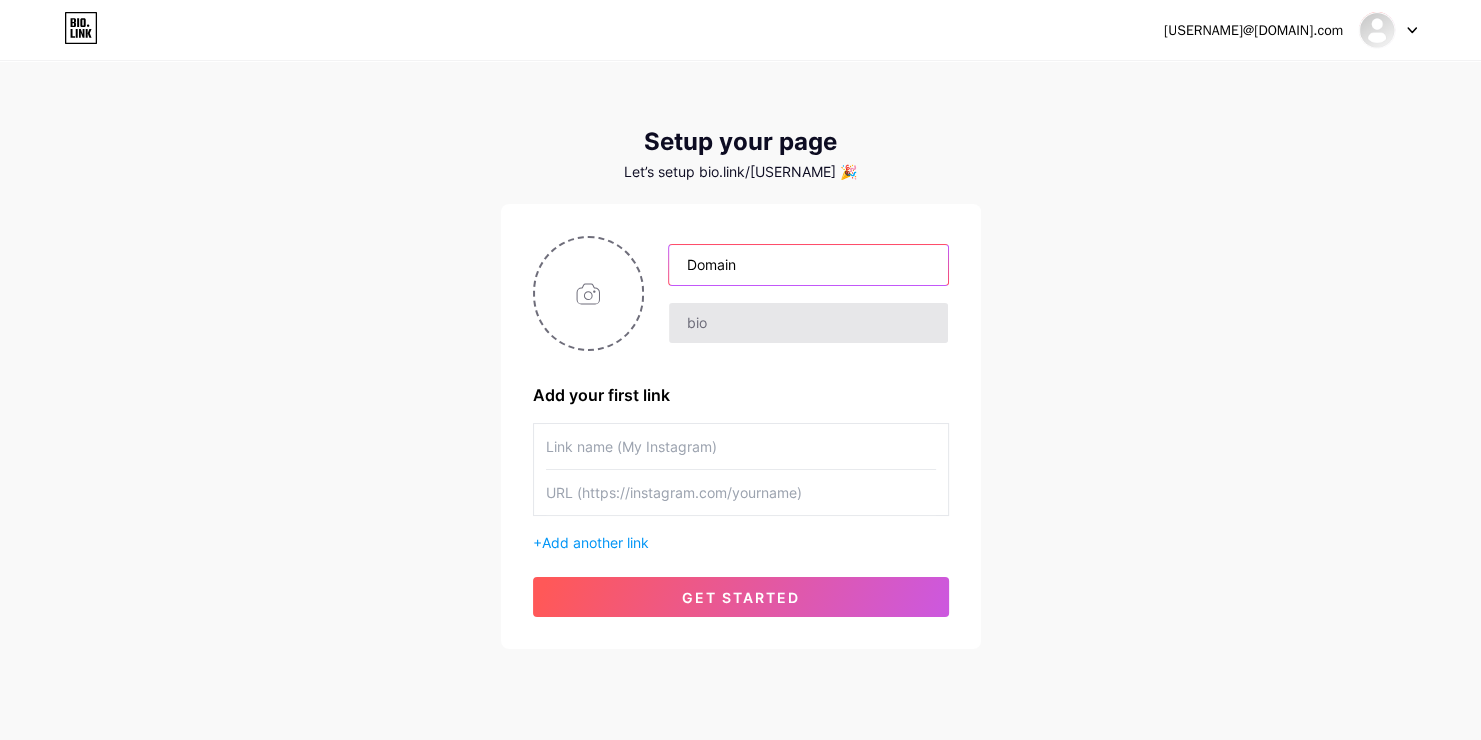type on "Domain" 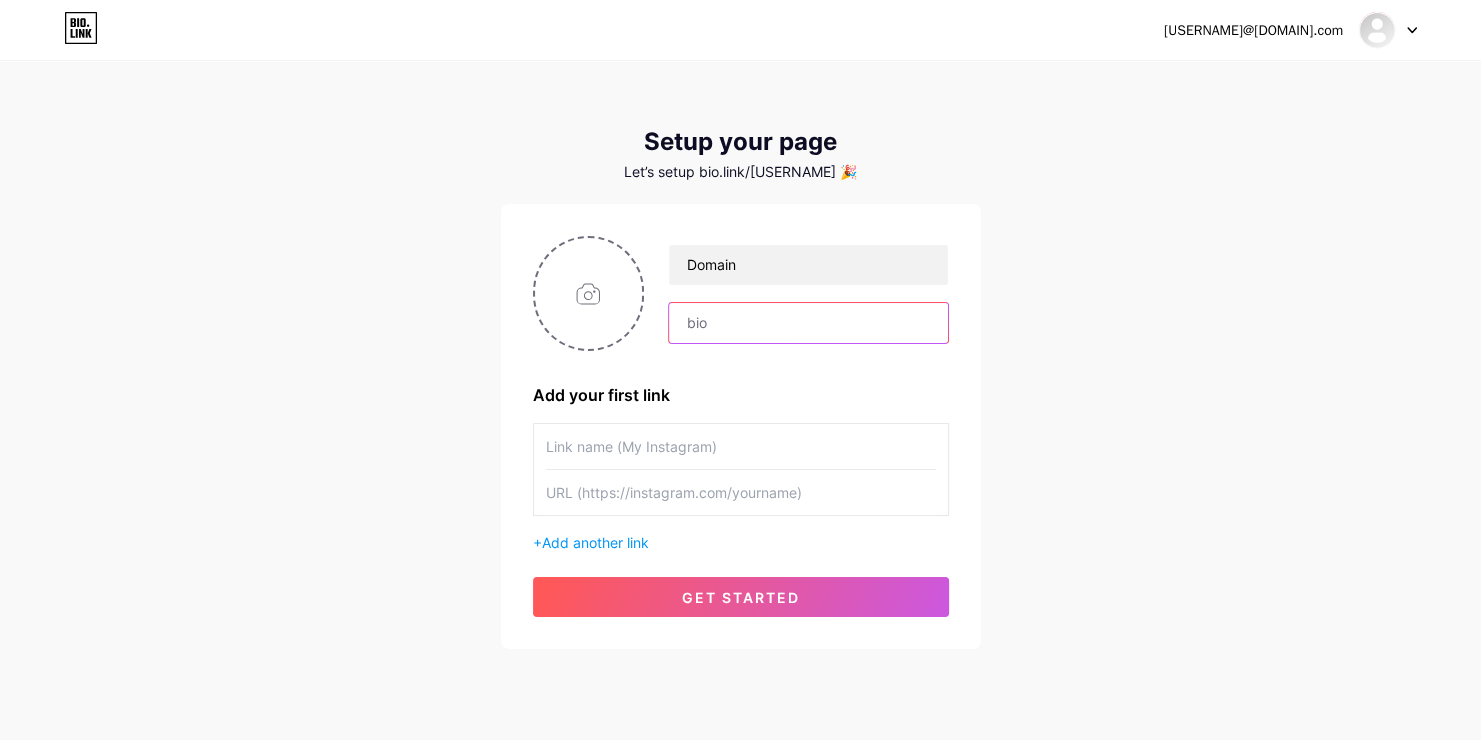 click at bounding box center (808, 323) 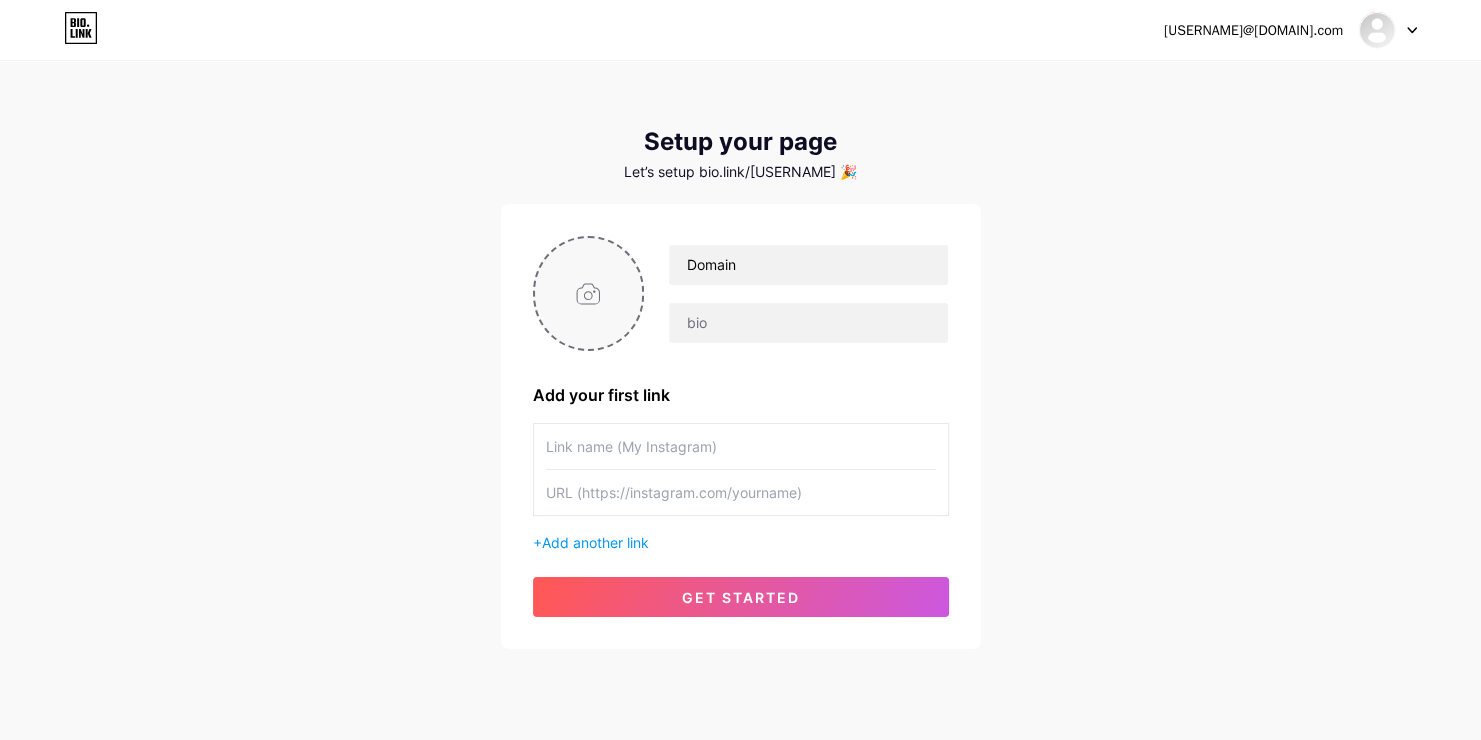 click at bounding box center (589, 293) 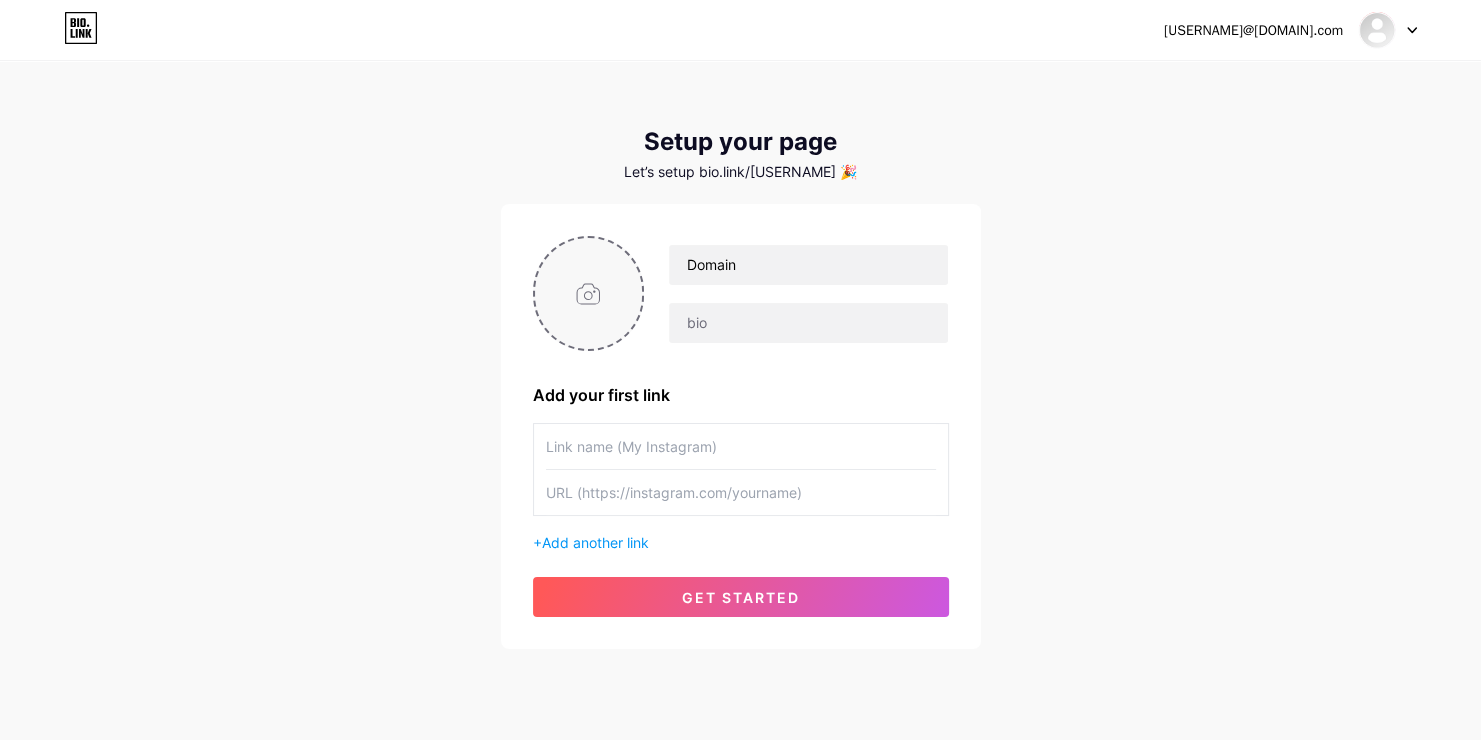 type on "C:\fakepath\51324-xbox.png" 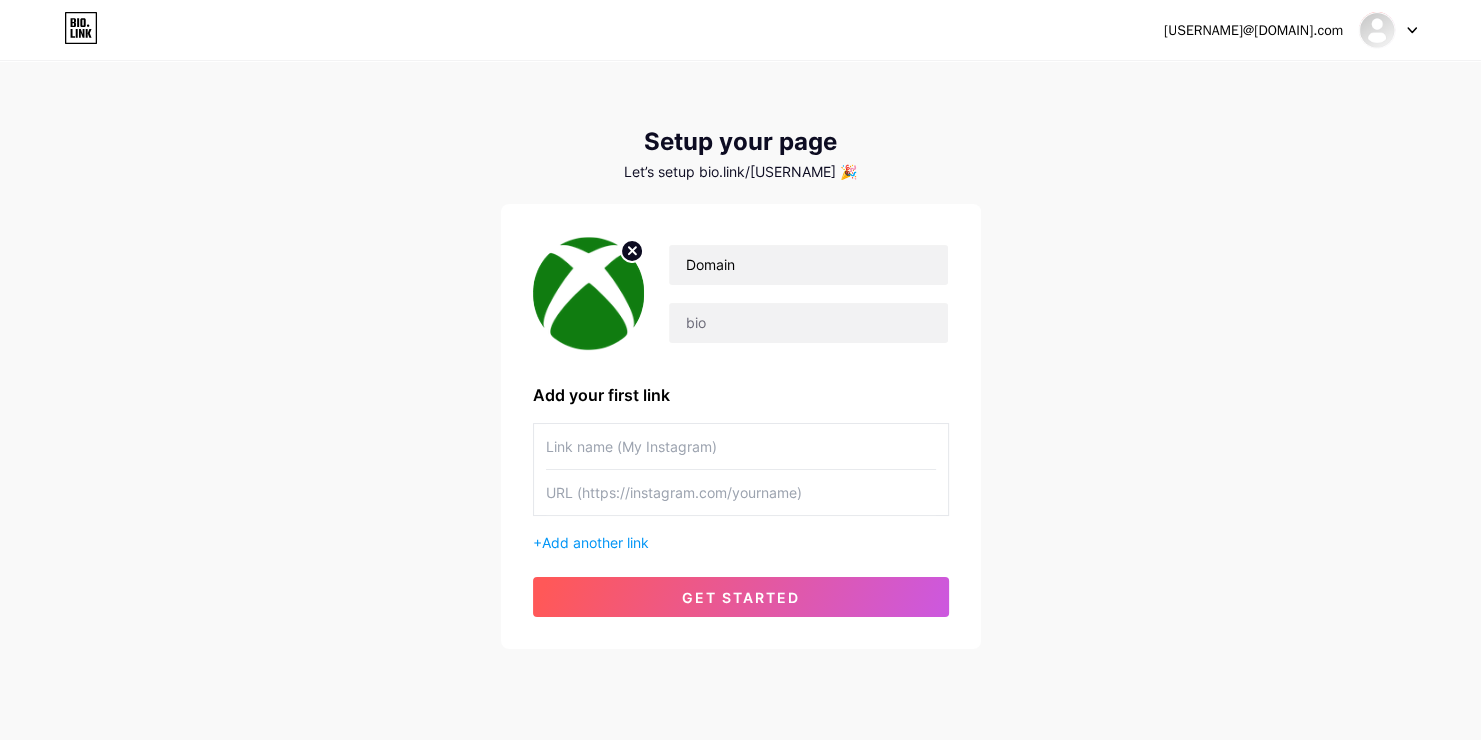 click at bounding box center [741, 446] 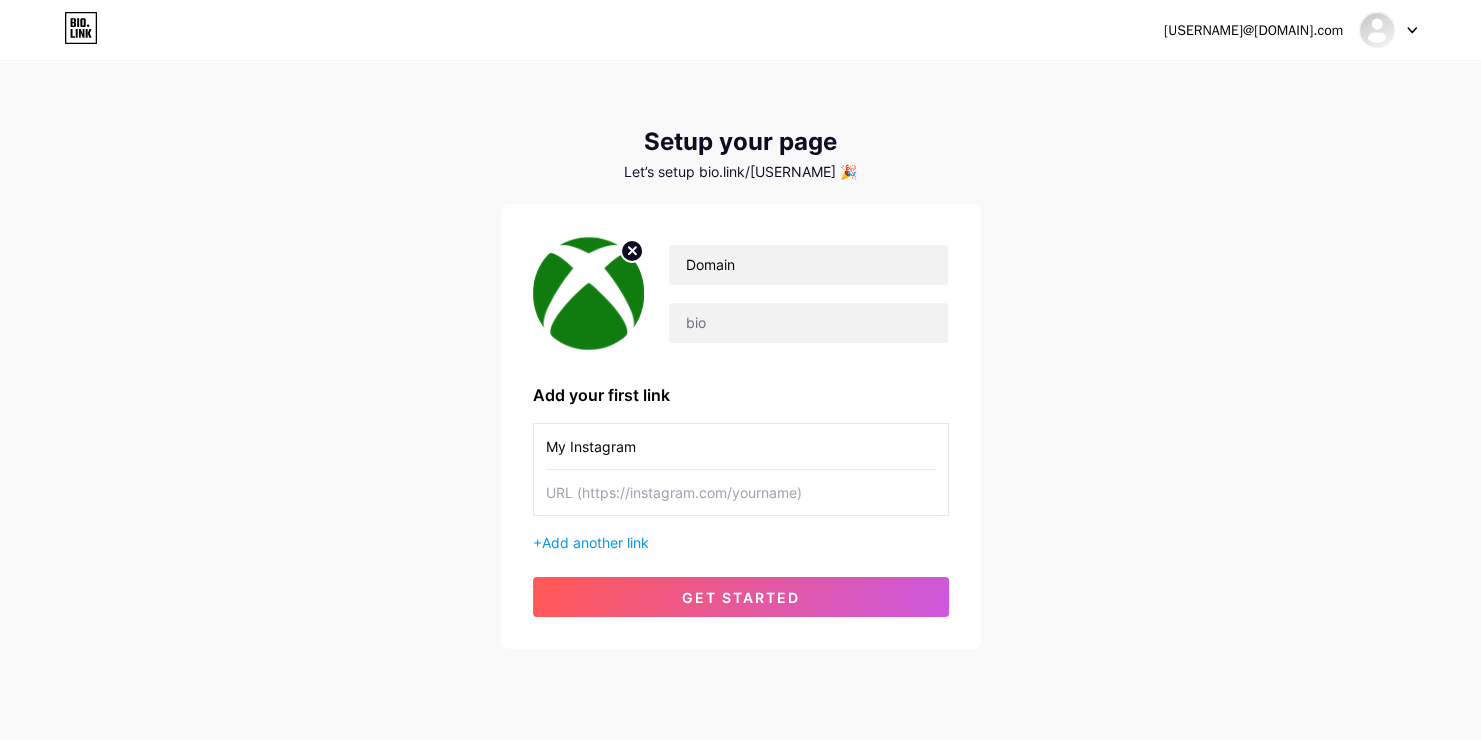 type on "My Instagram" 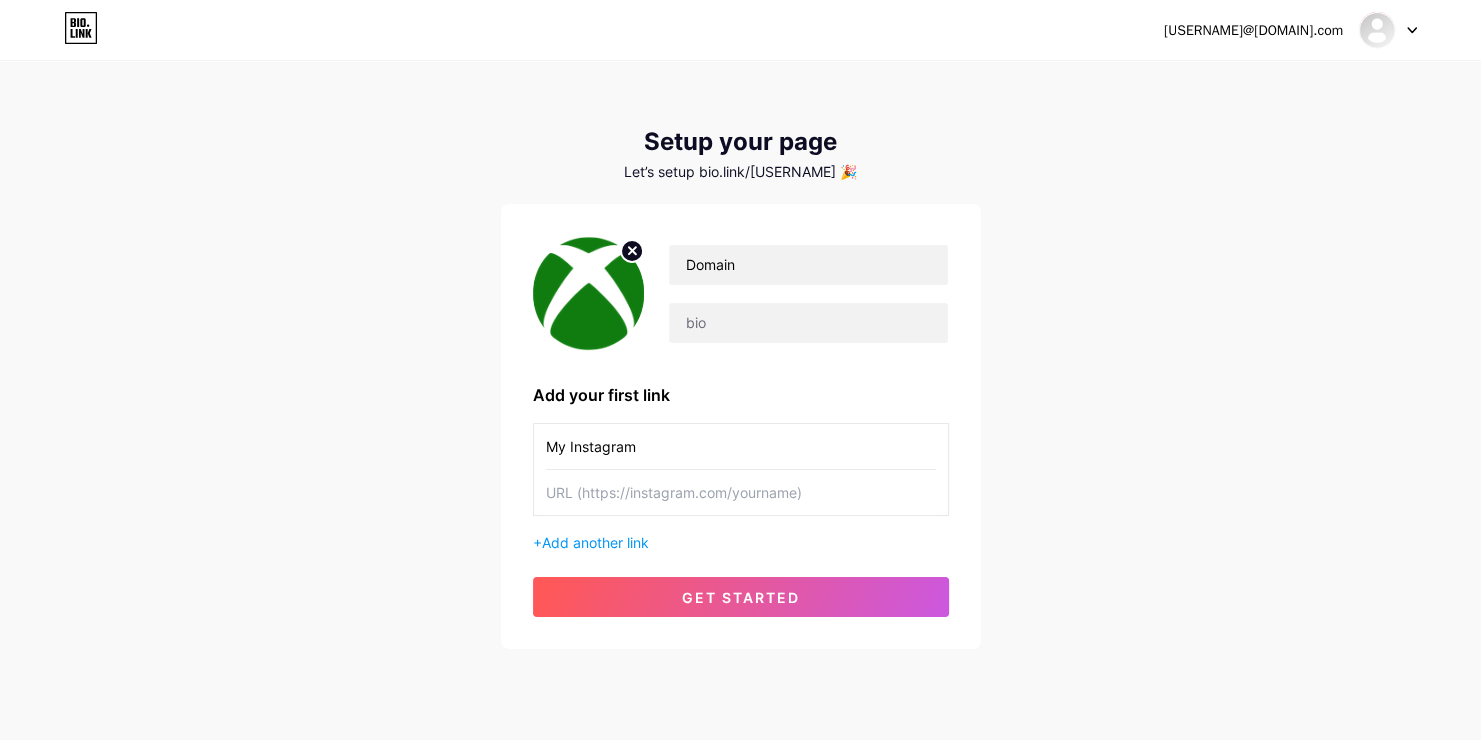 click at bounding box center (741, 446) 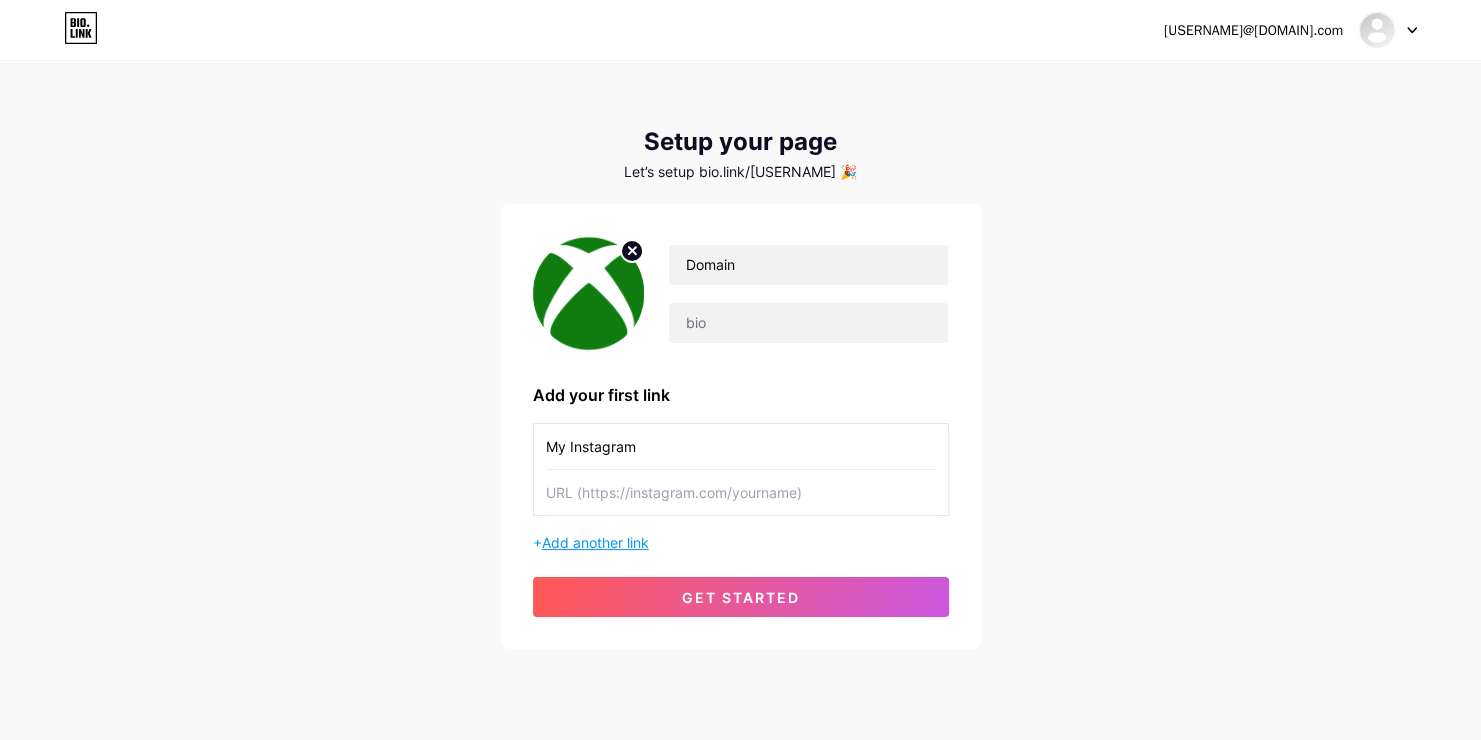 click on "Add another link" at bounding box center [595, 542] 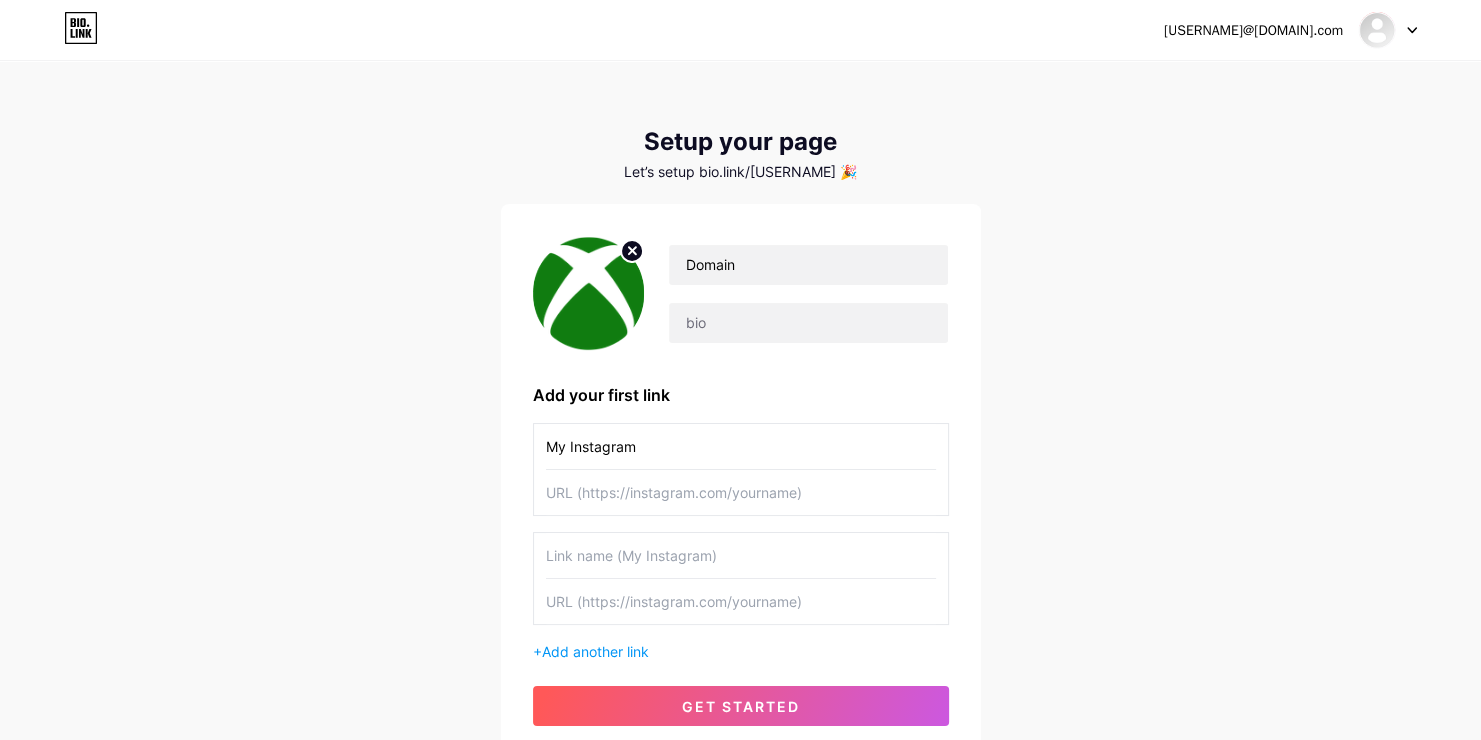 click at bounding box center (741, 446) 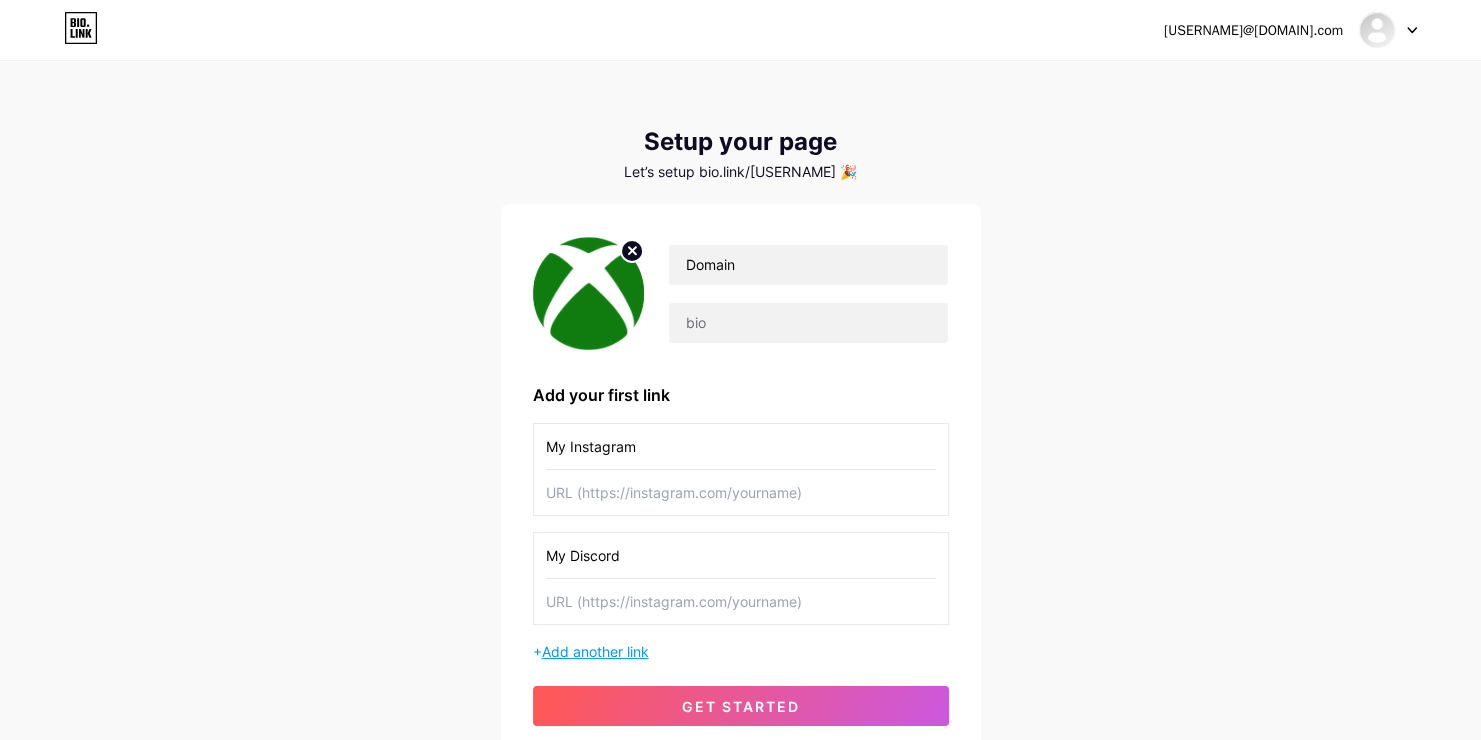 type on "My Discord" 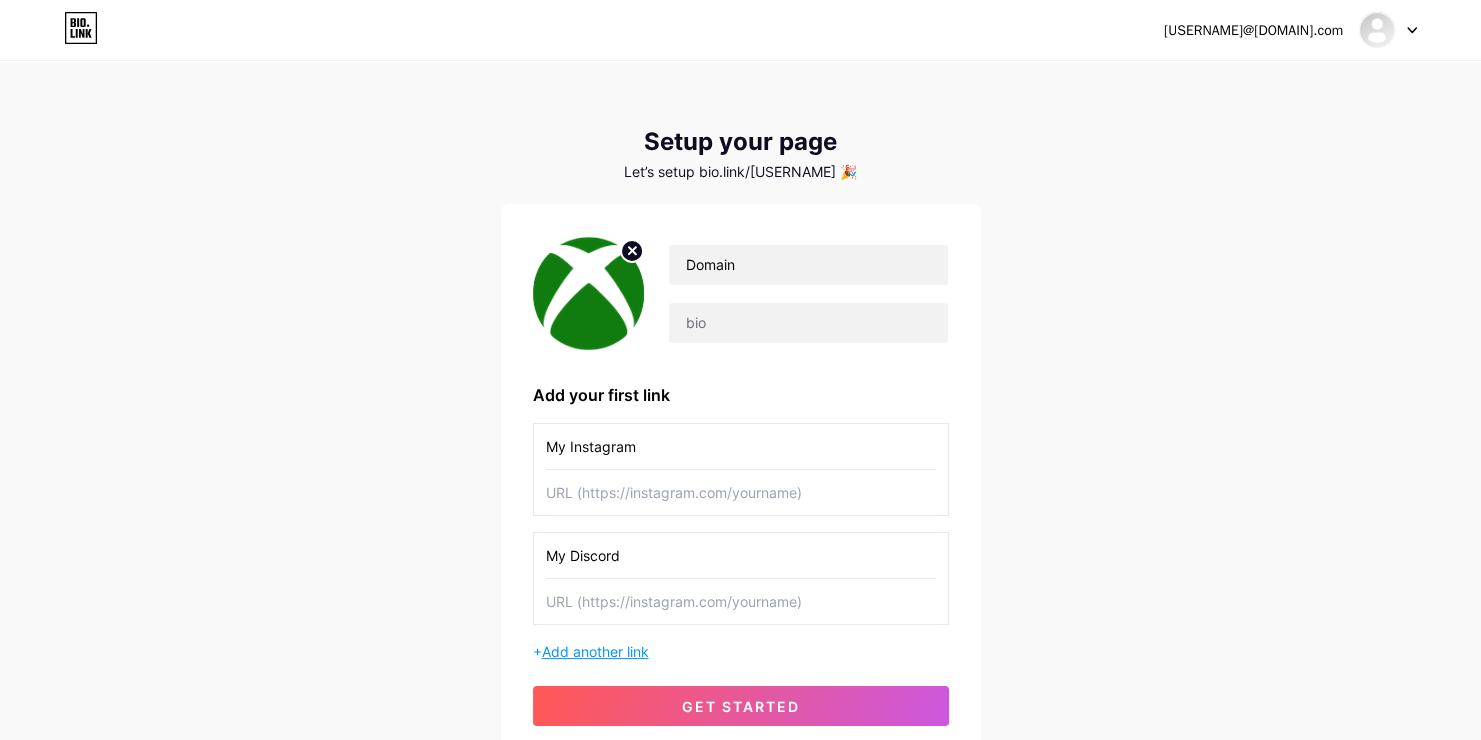 click on "Add another link" at bounding box center [595, 651] 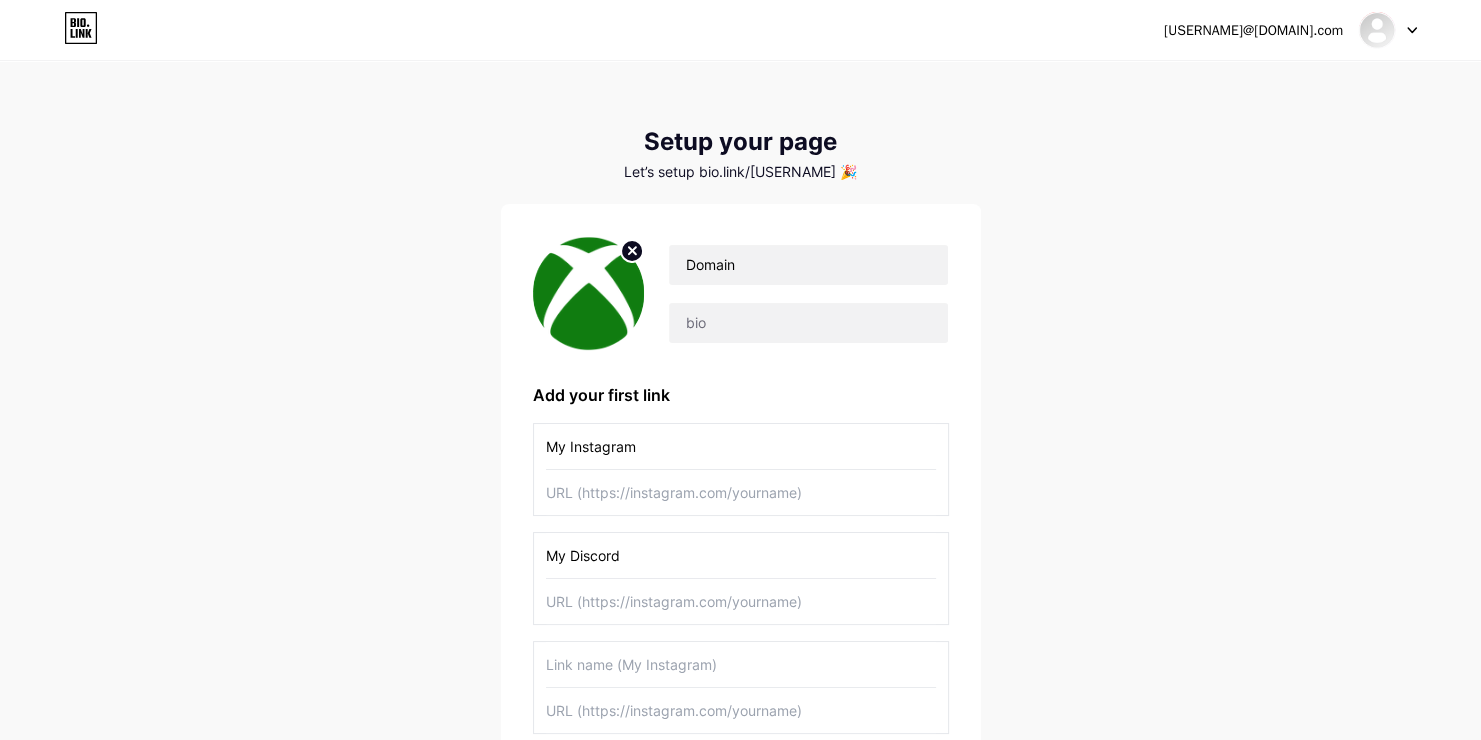 click at bounding box center [741, 446] 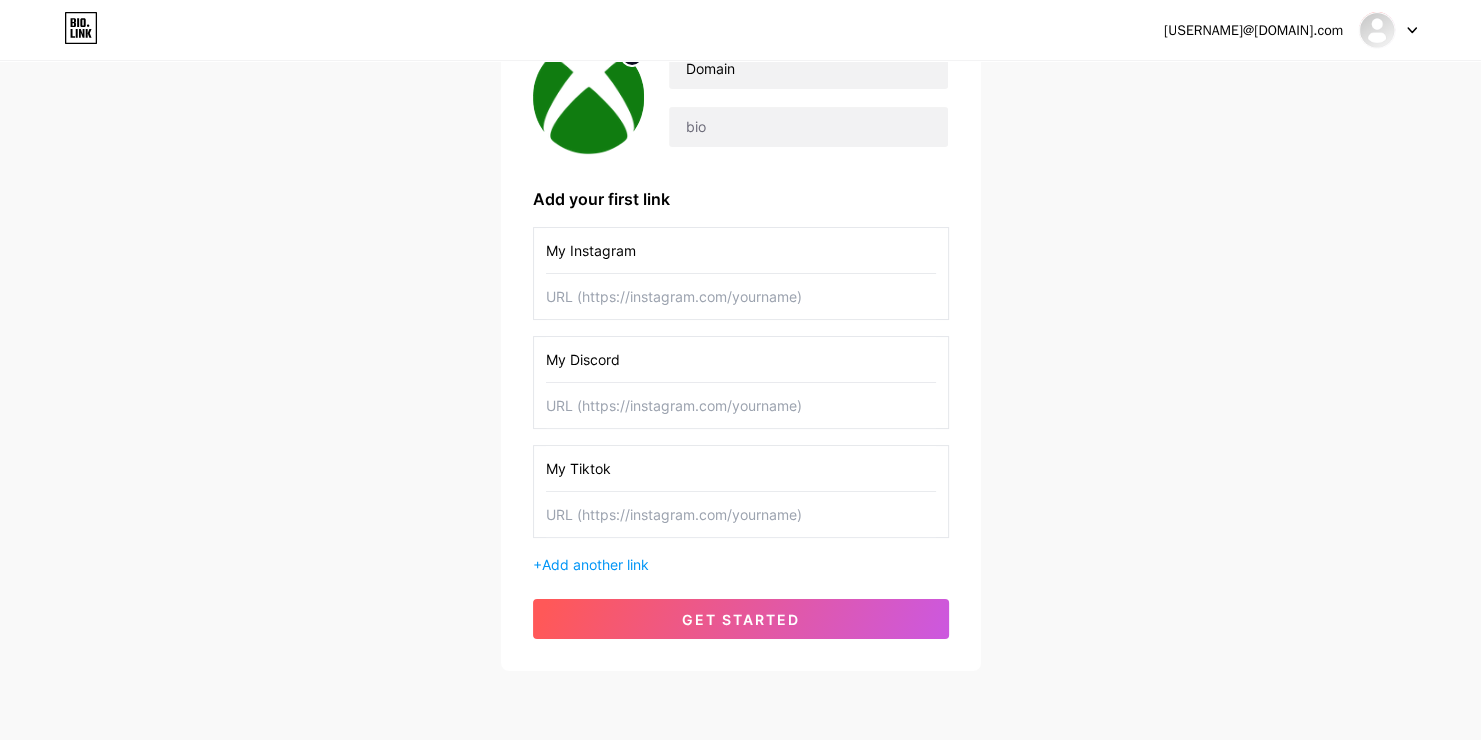 scroll, scrollTop: 0, scrollLeft: 0, axis: both 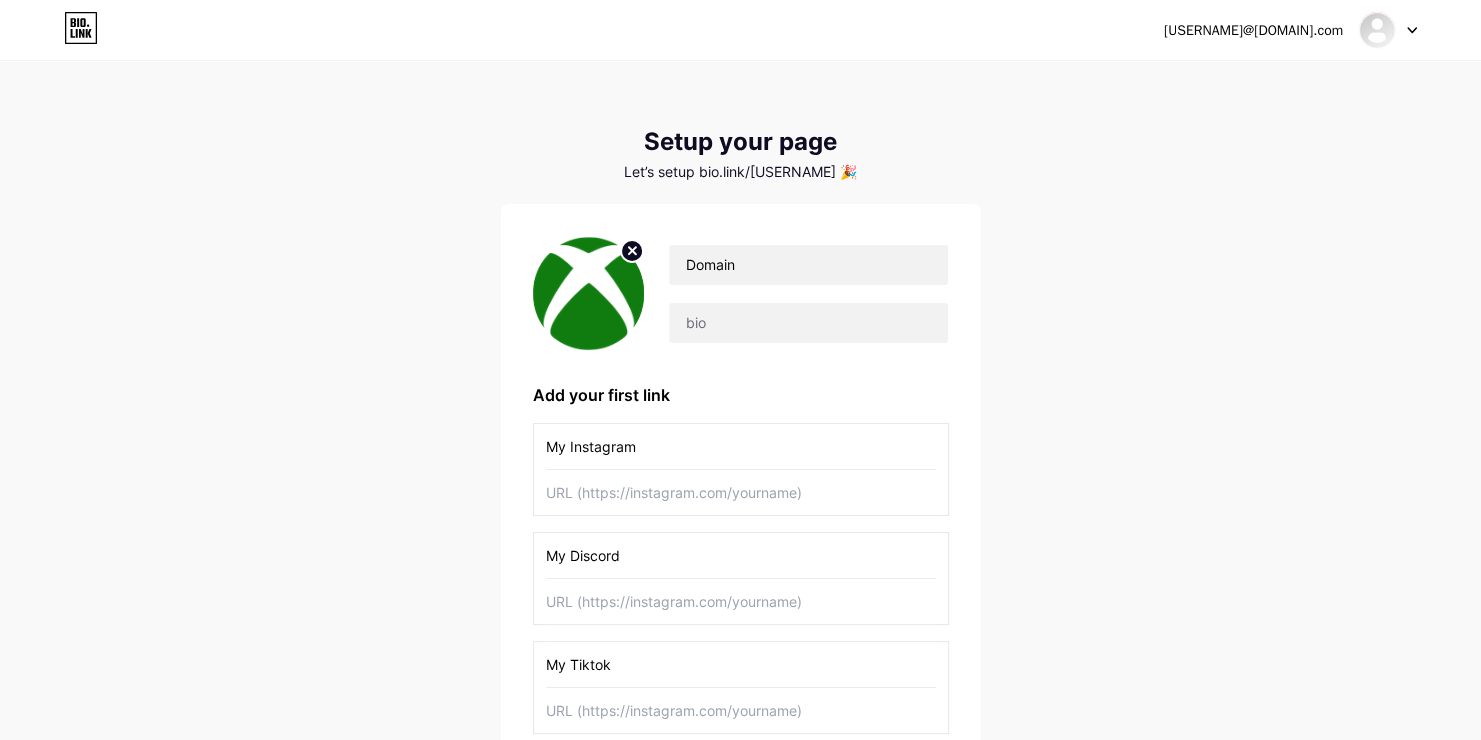 type on "My Tiktok" 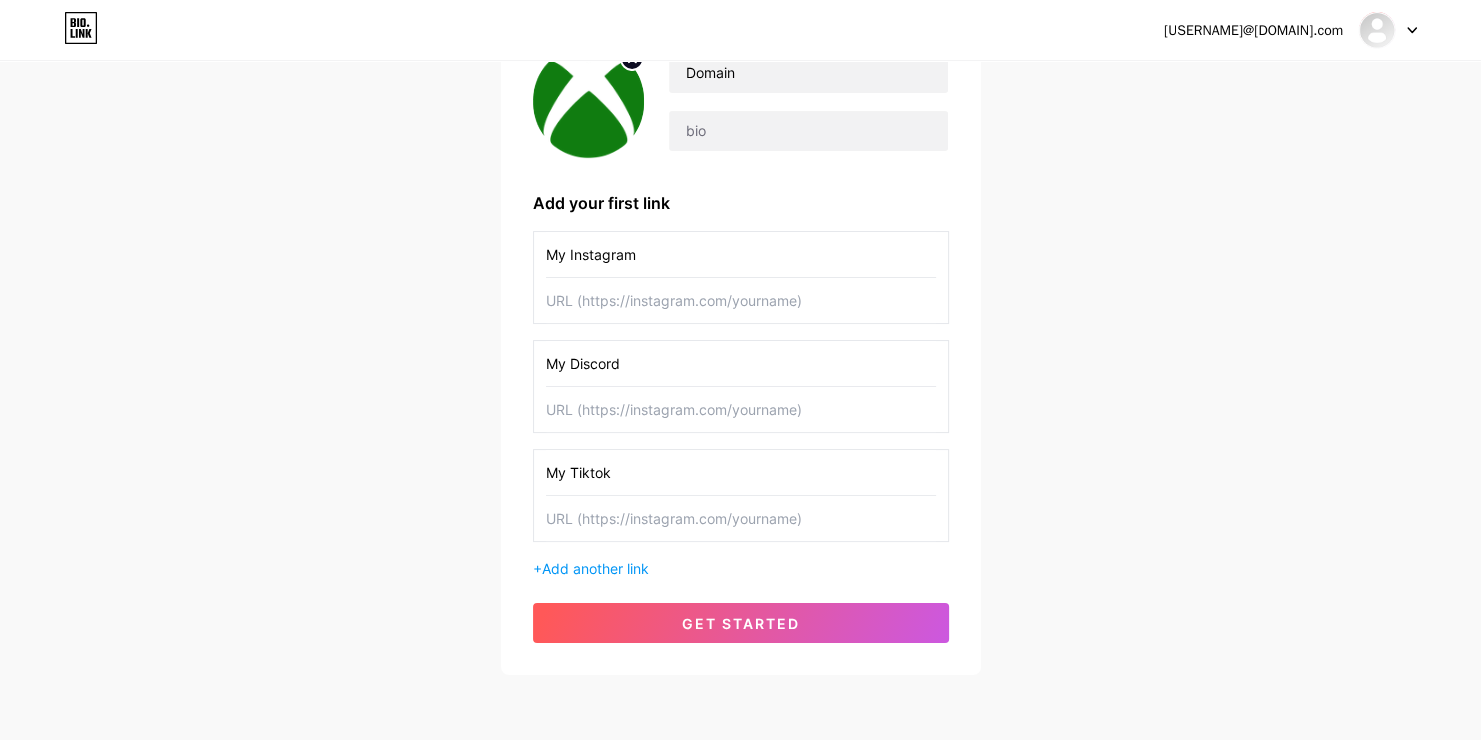 scroll, scrollTop: 69, scrollLeft: 0, axis: vertical 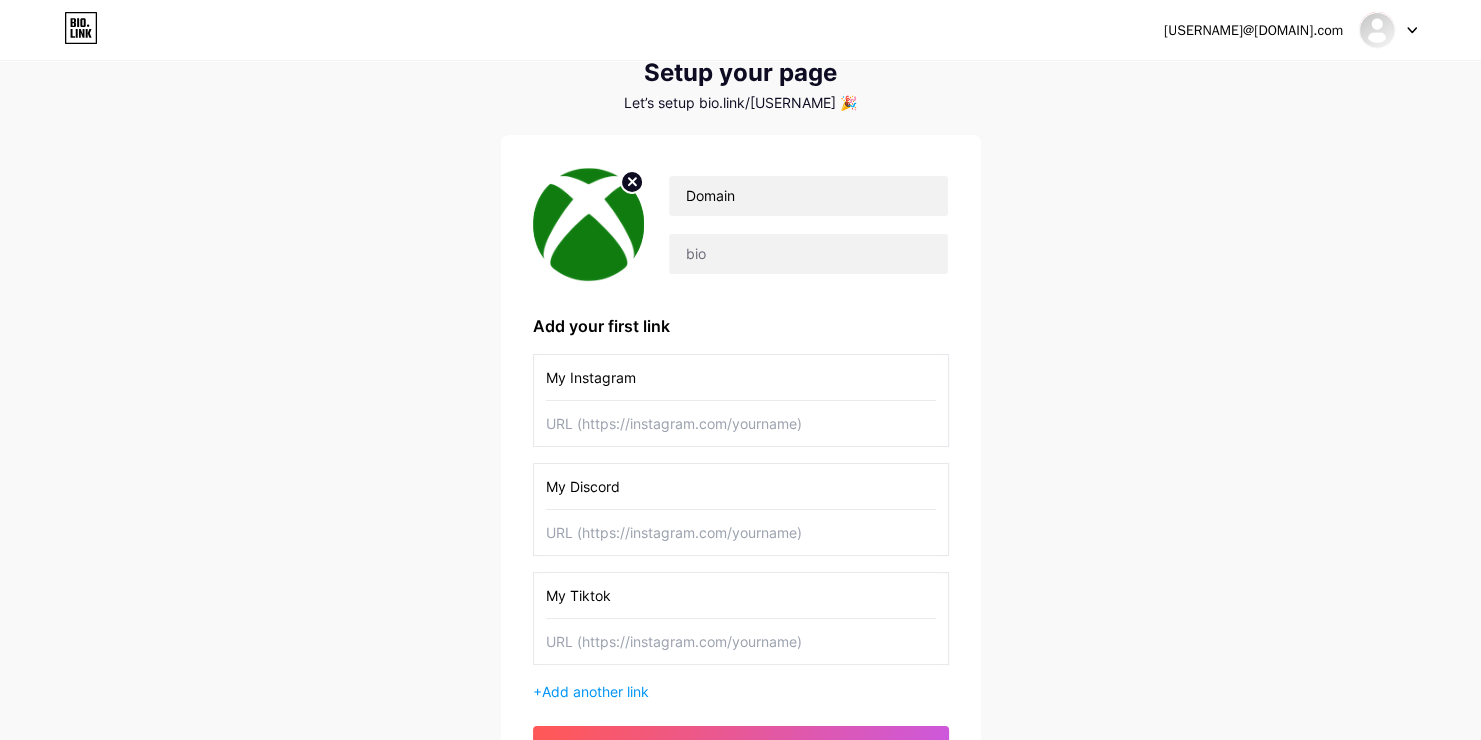 click at bounding box center (741, 377) 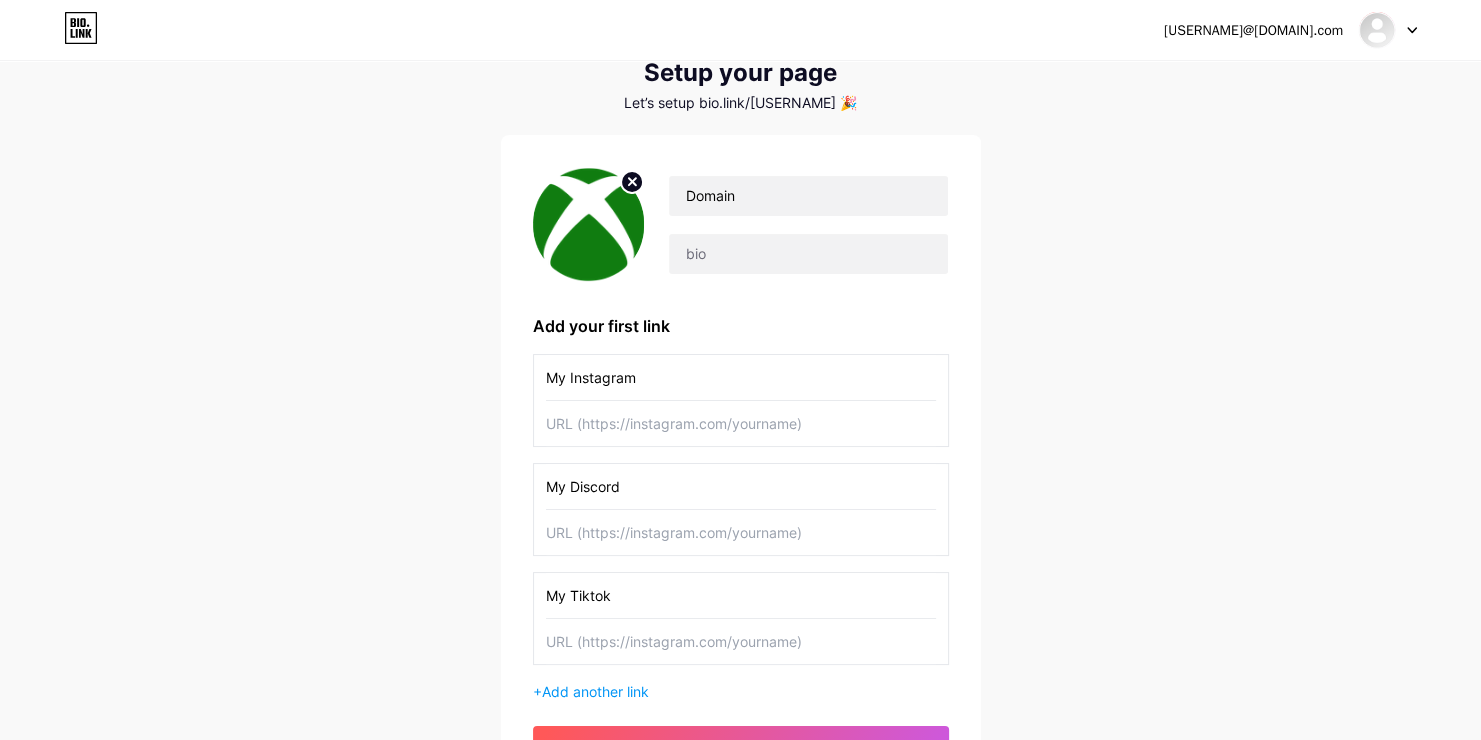 click at bounding box center [741, 377] 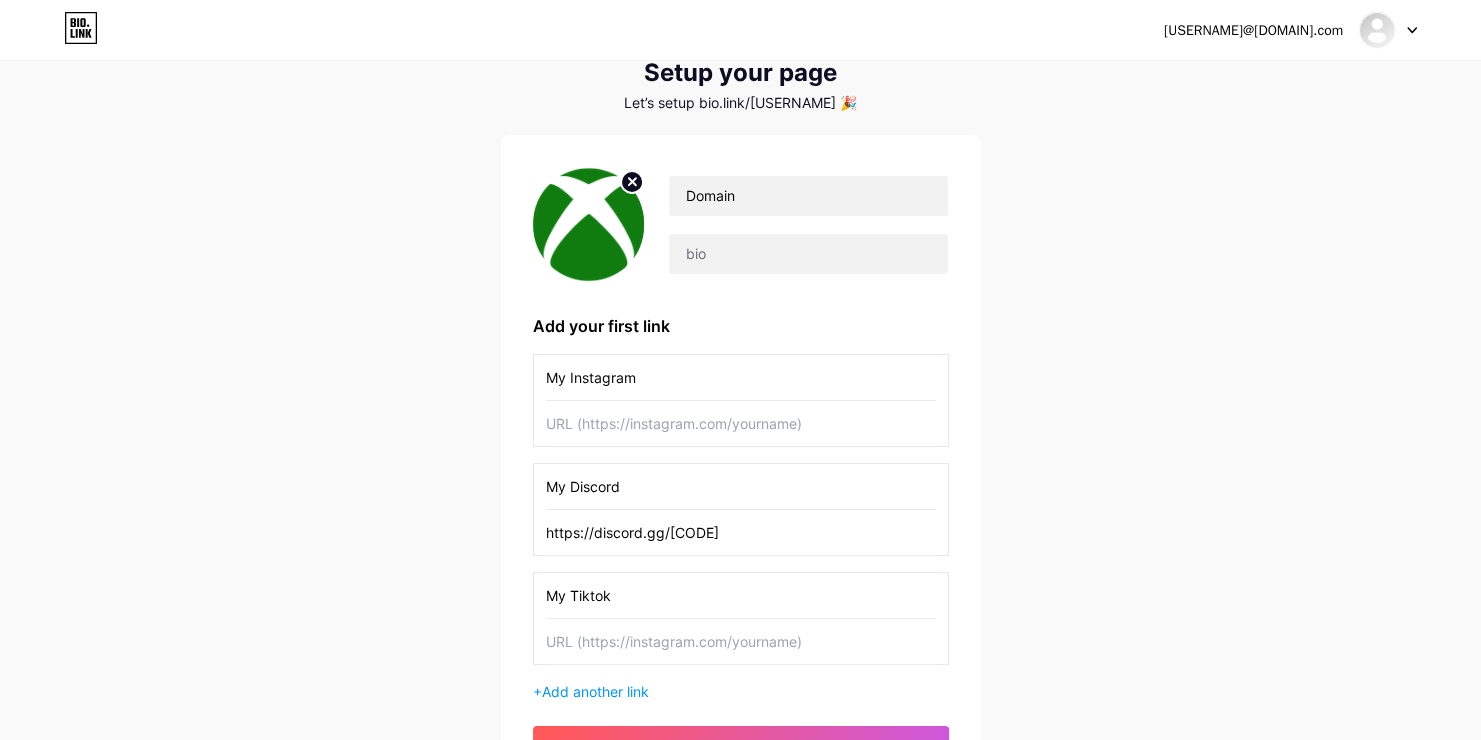 type on "https://discord.gg/[CODE]" 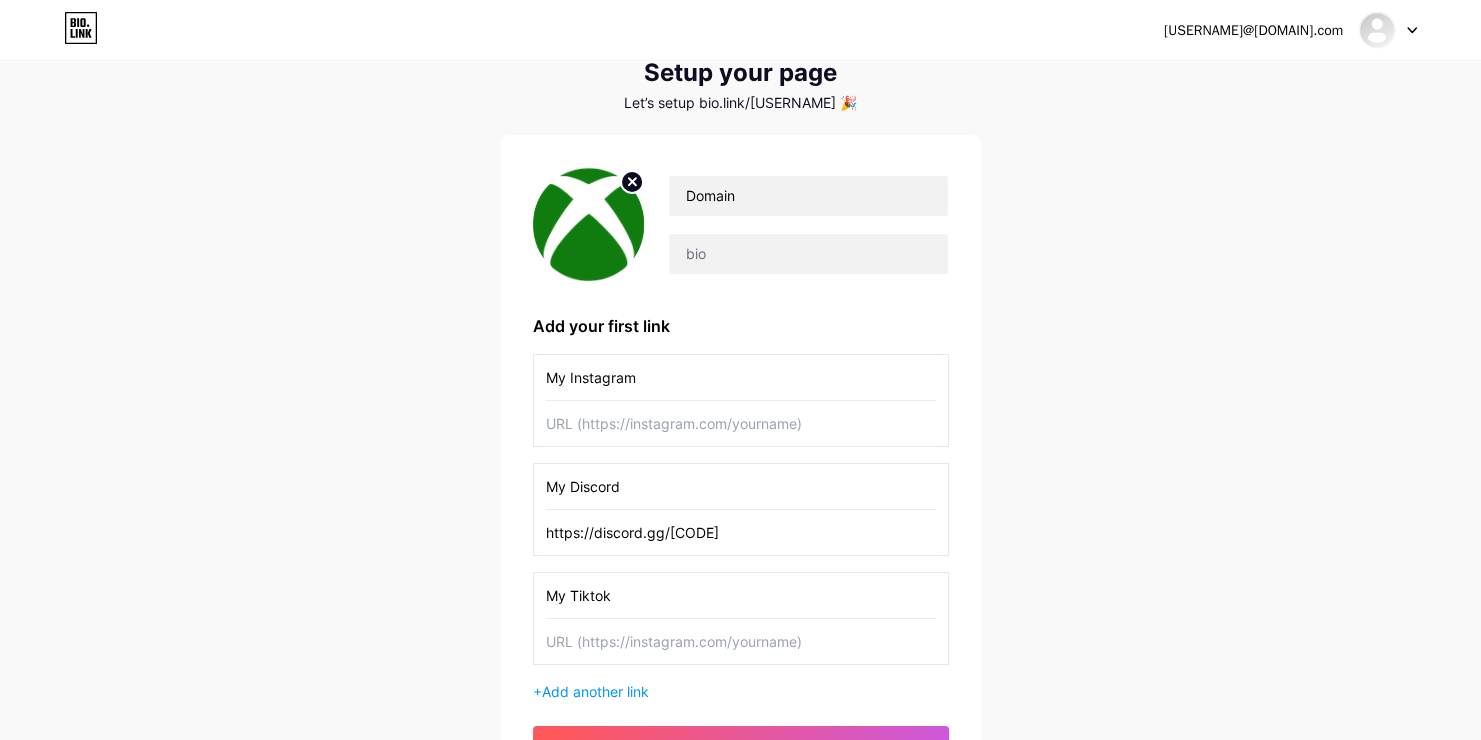 click at bounding box center [741, 377] 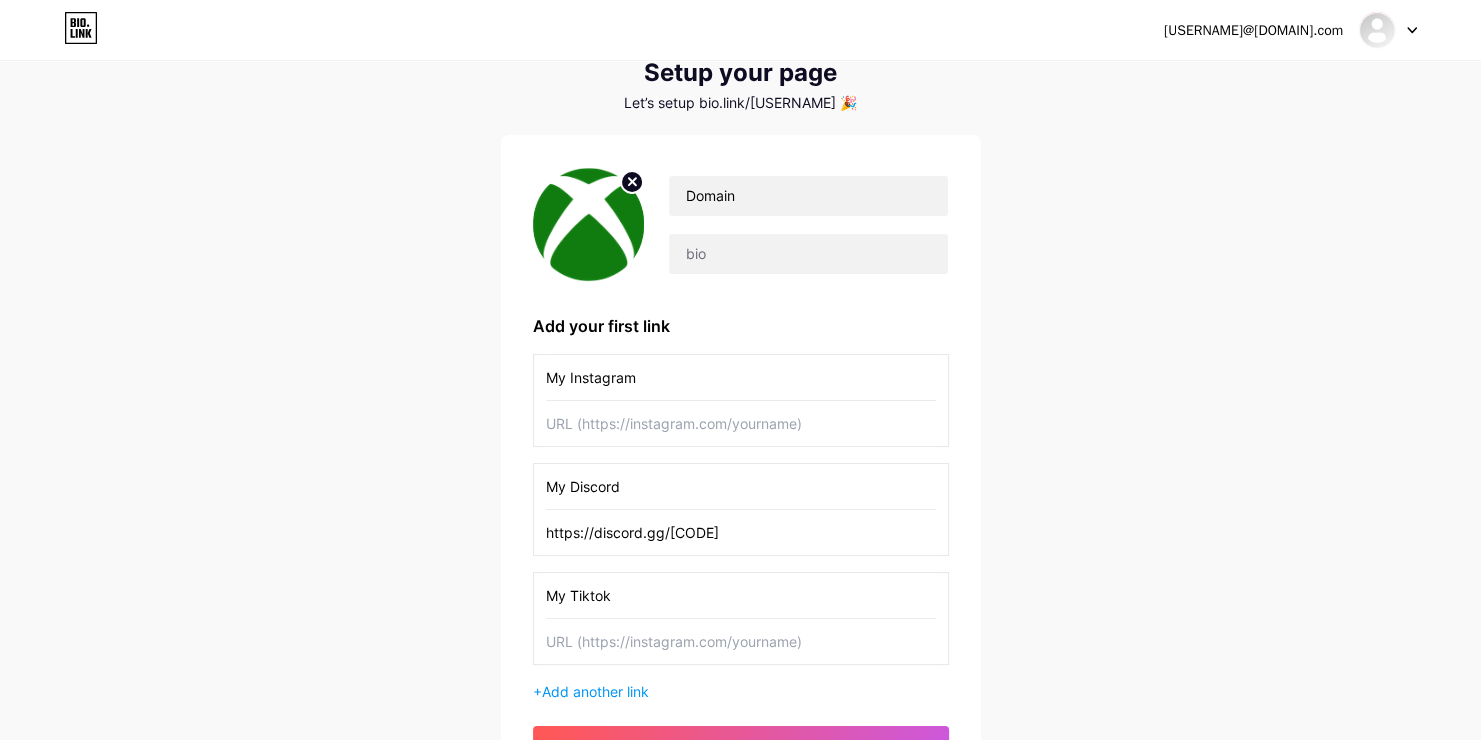 click at bounding box center [741, 377] 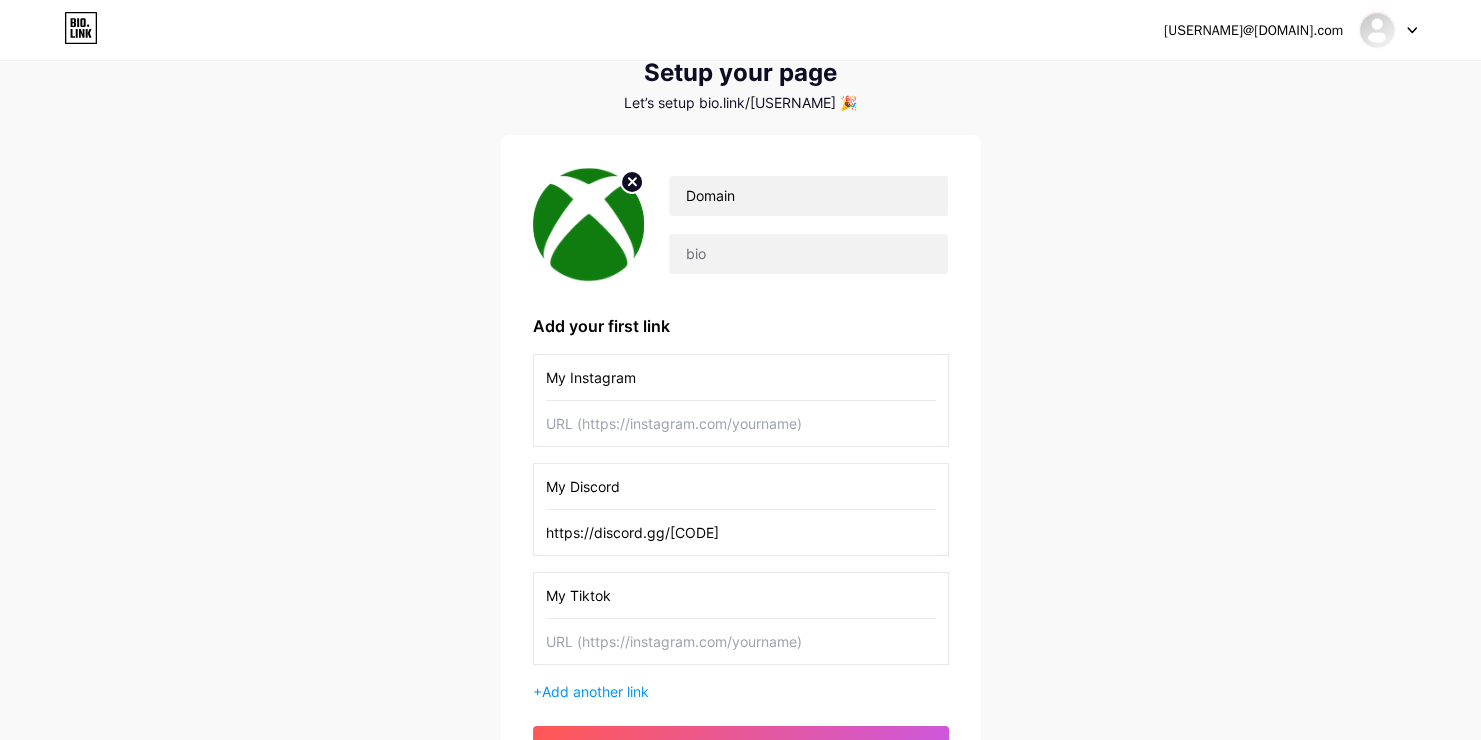 paste on "https://www.tiktok.com/@[USERNAME]" 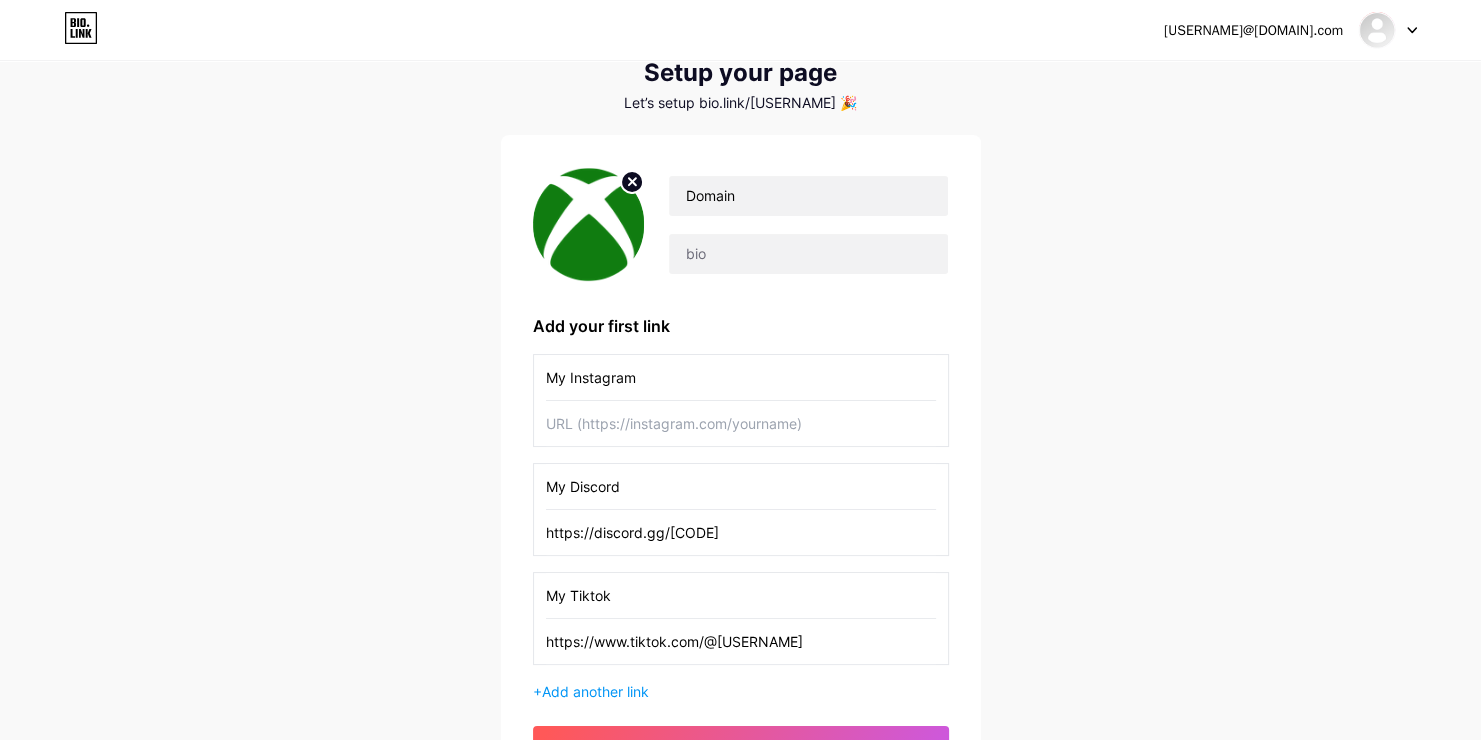 type on "https://www.tiktok.com/@[USERNAME]" 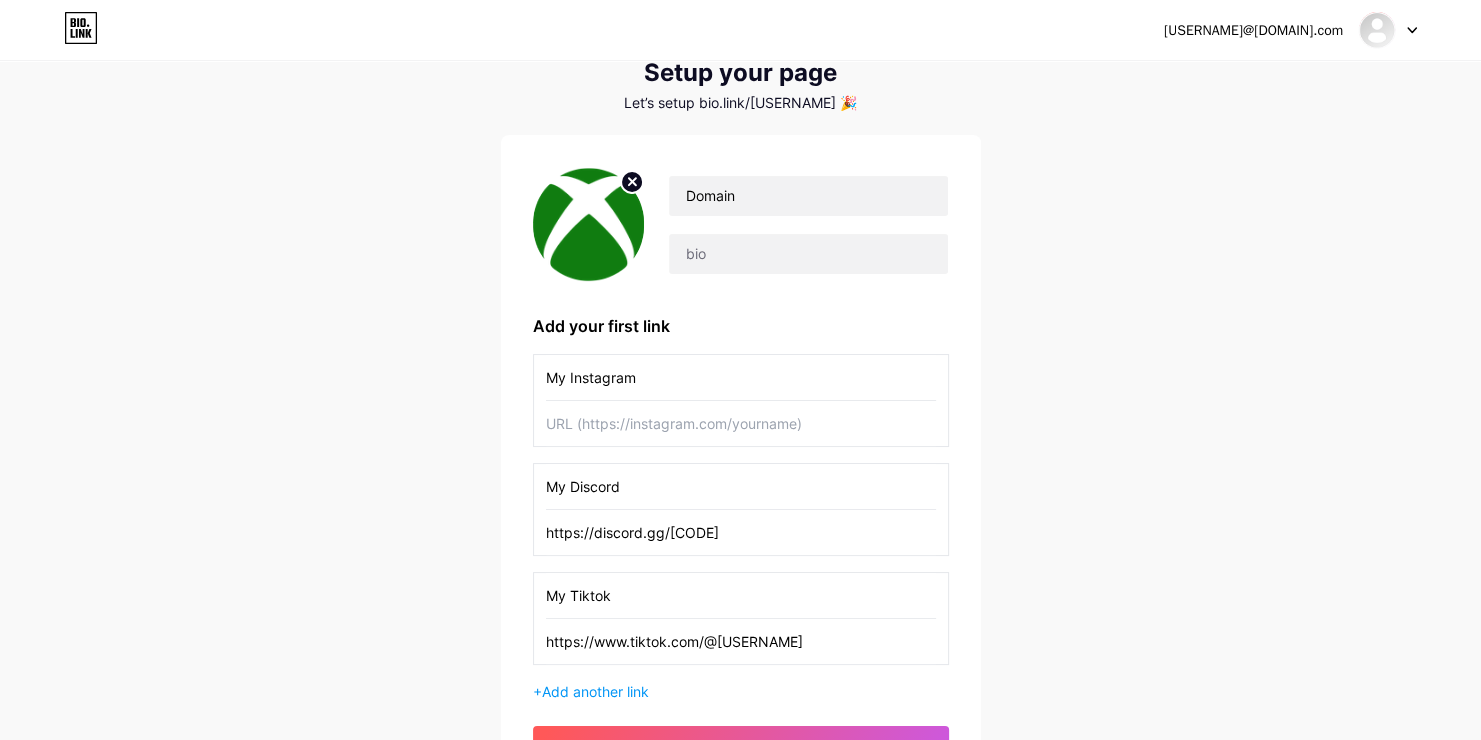 paste on "https://instagram.com/[USERNAME]" 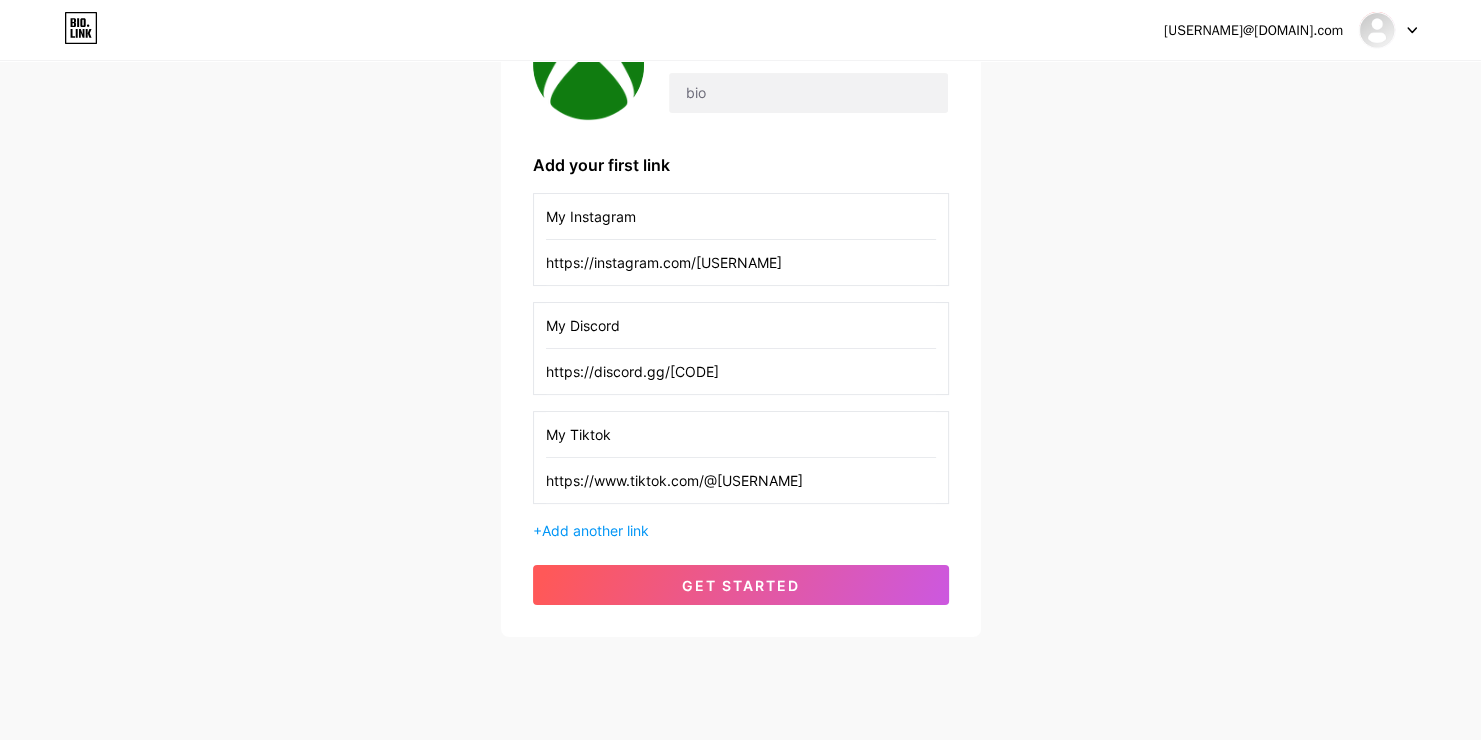 scroll, scrollTop: 269, scrollLeft: 0, axis: vertical 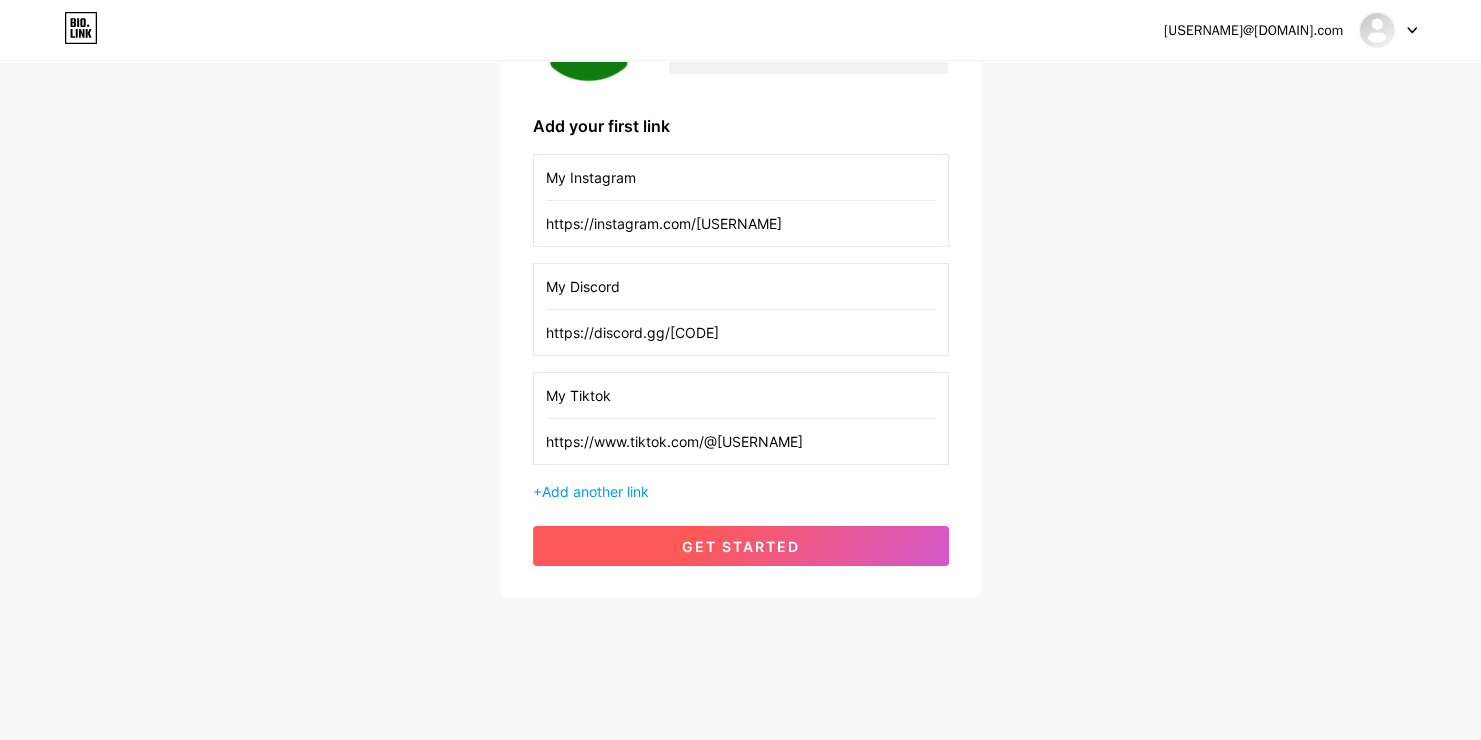 type on "https://instagram.com/[USERNAME]" 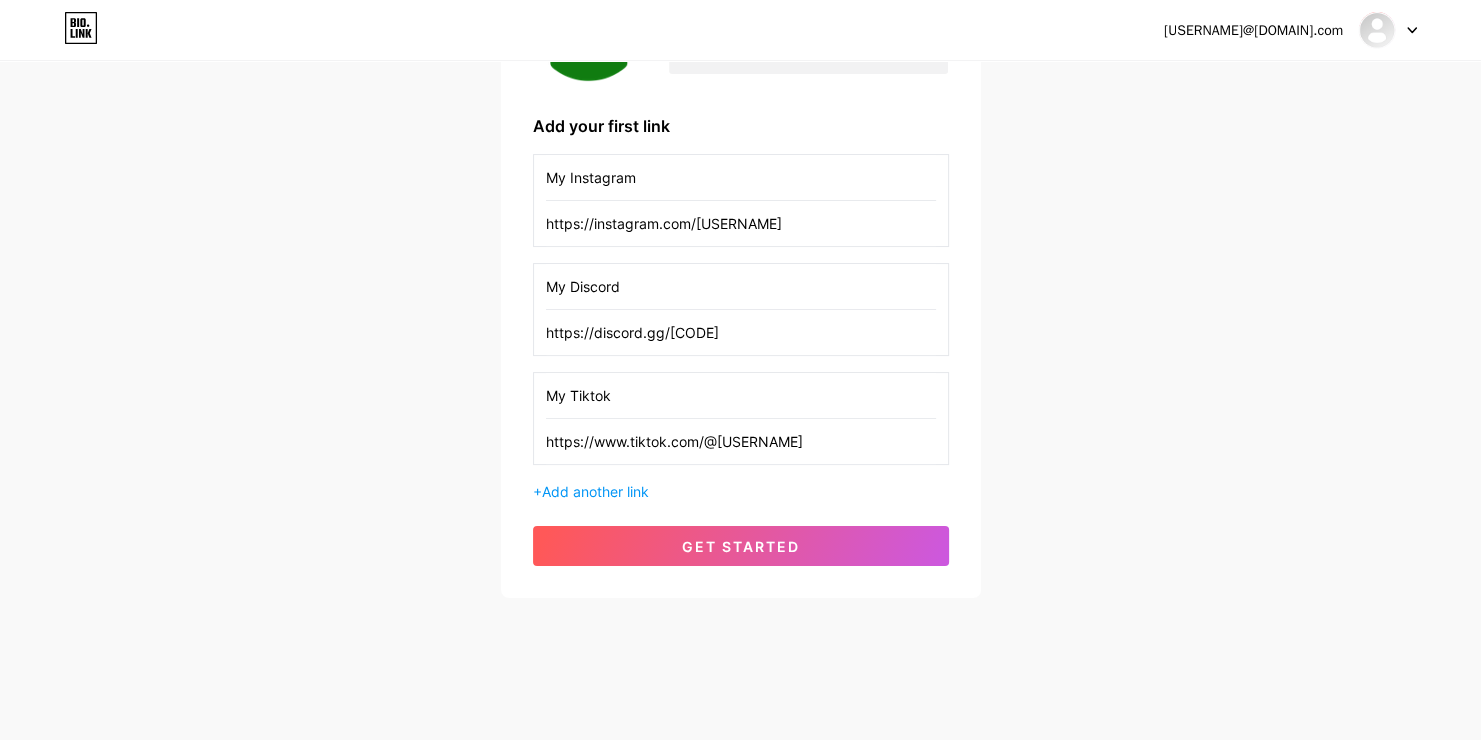 scroll, scrollTop: 0, scrollLeft: 0, axis: both 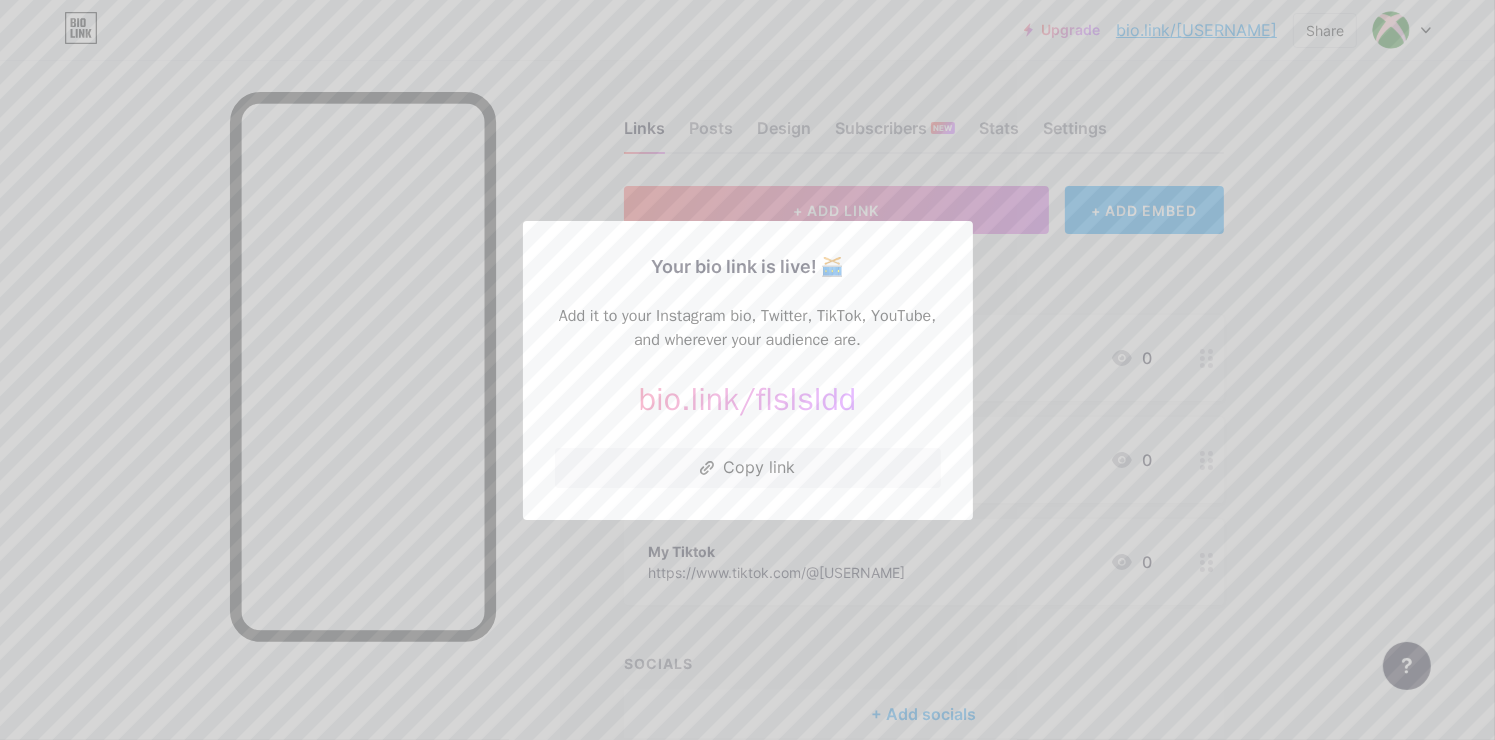 click at bounding box center [747, 370] 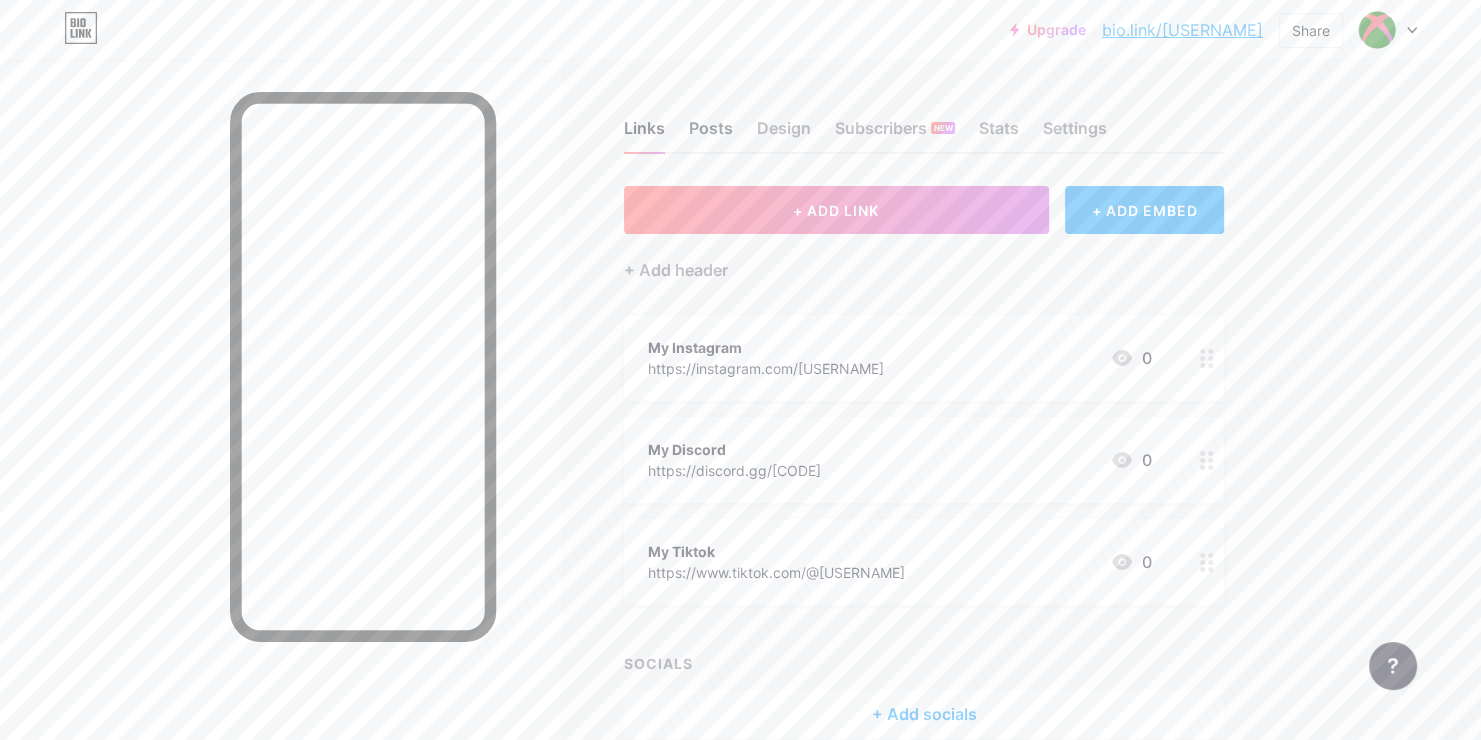 click on "Posts" at bounding box center (711, 134) 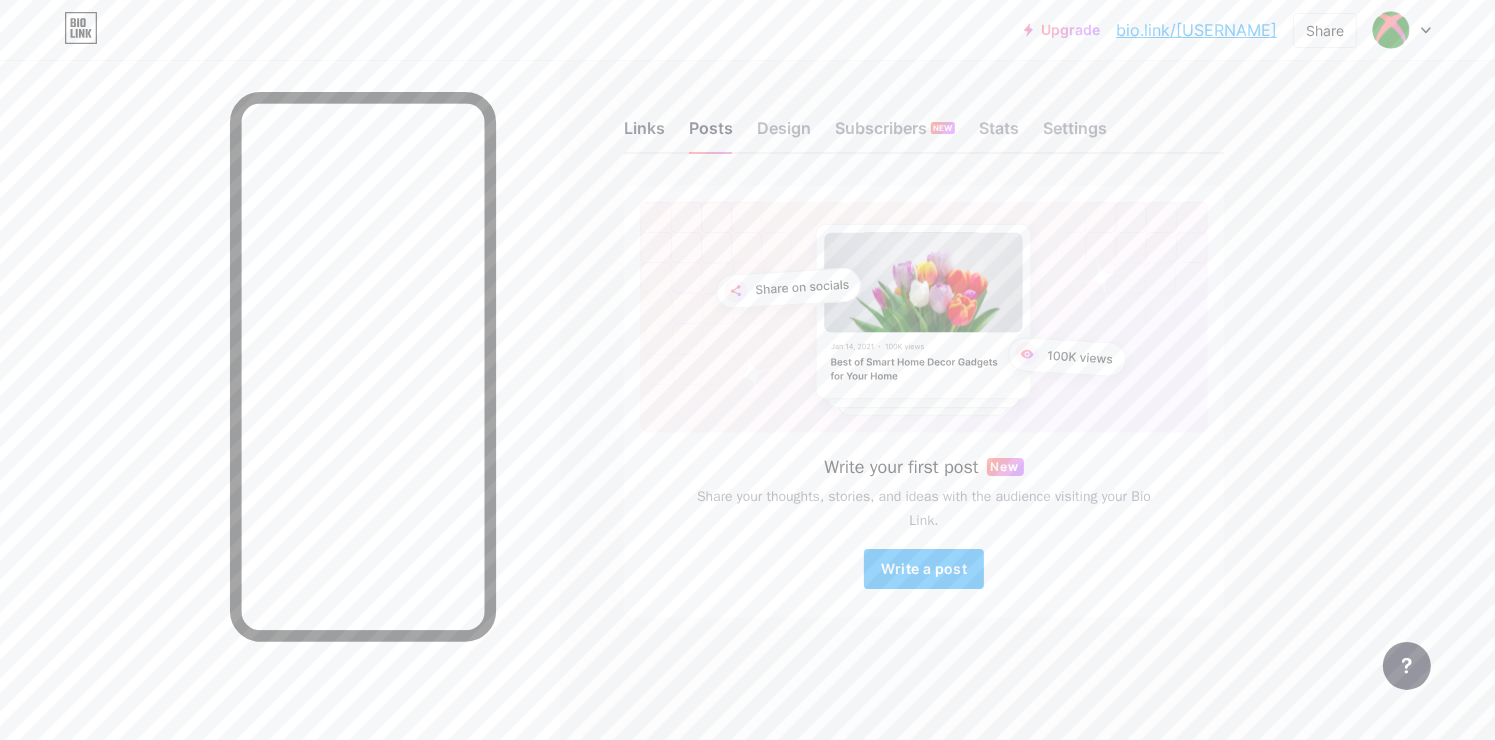 click on "Links" at bounding box center [644, 134] 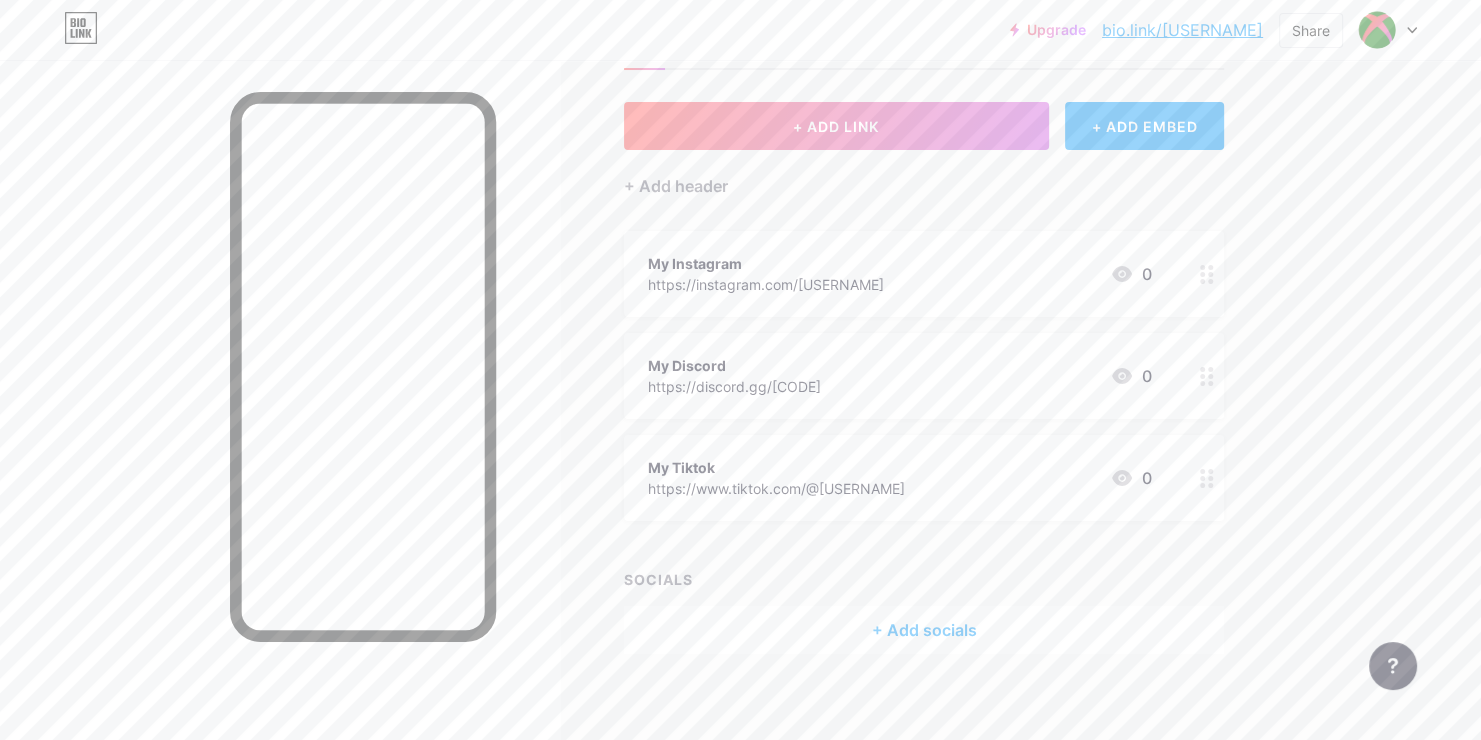 scroll, scrollTop: 0, scrollLeft: 0, axis: both 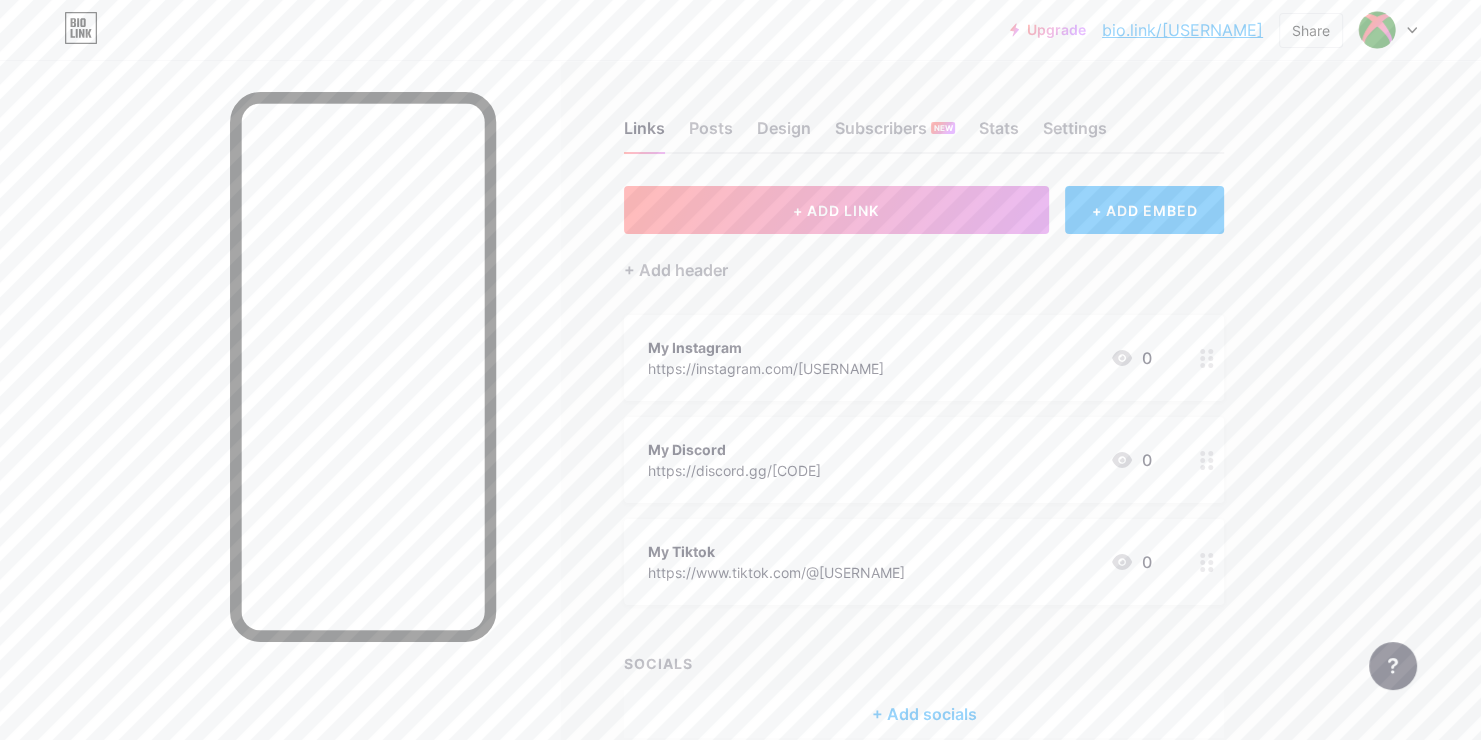 drag, startPoint x: 1259, startPoint y: 26, endPoint x: 1327, endPoint y: 72, distance: 82.0975 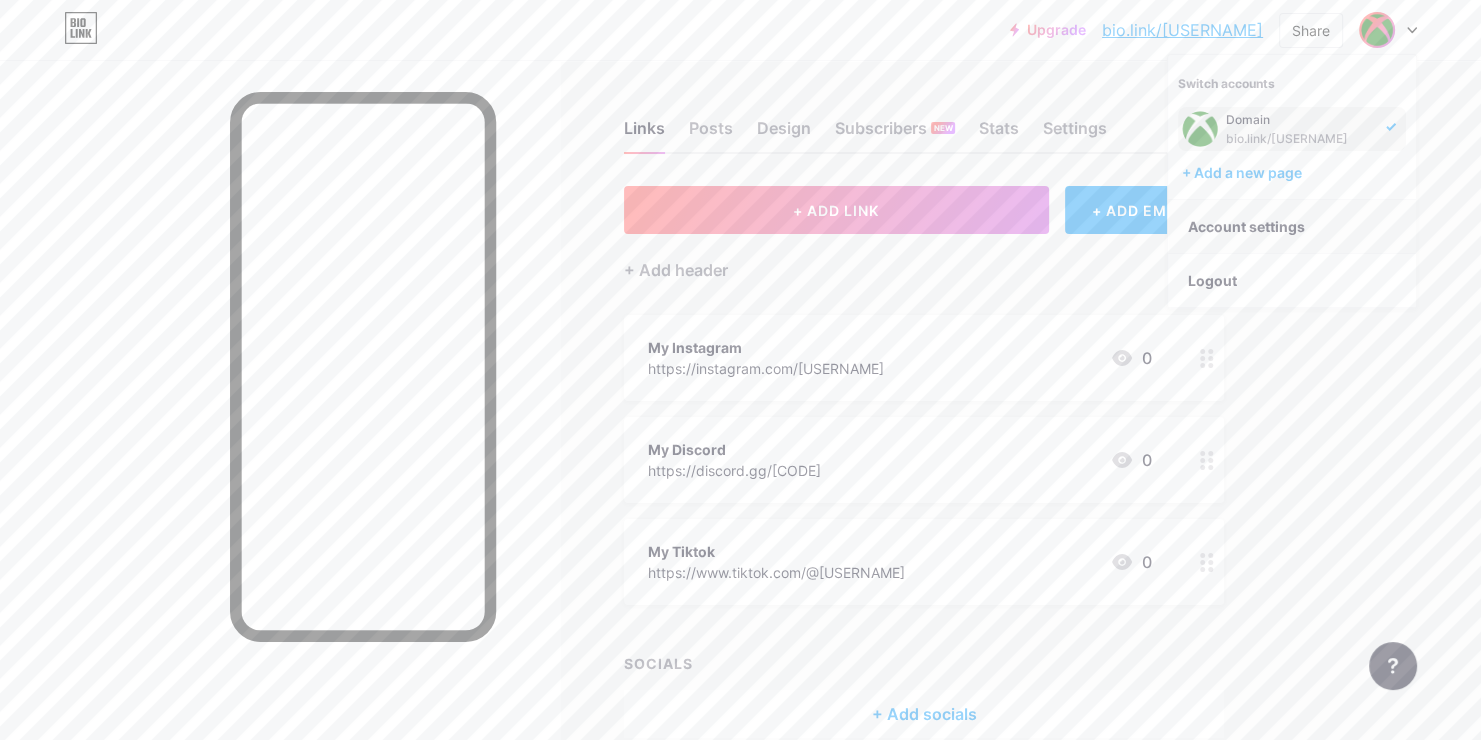 click on "Account settings" at bounding box center [1292, 227] 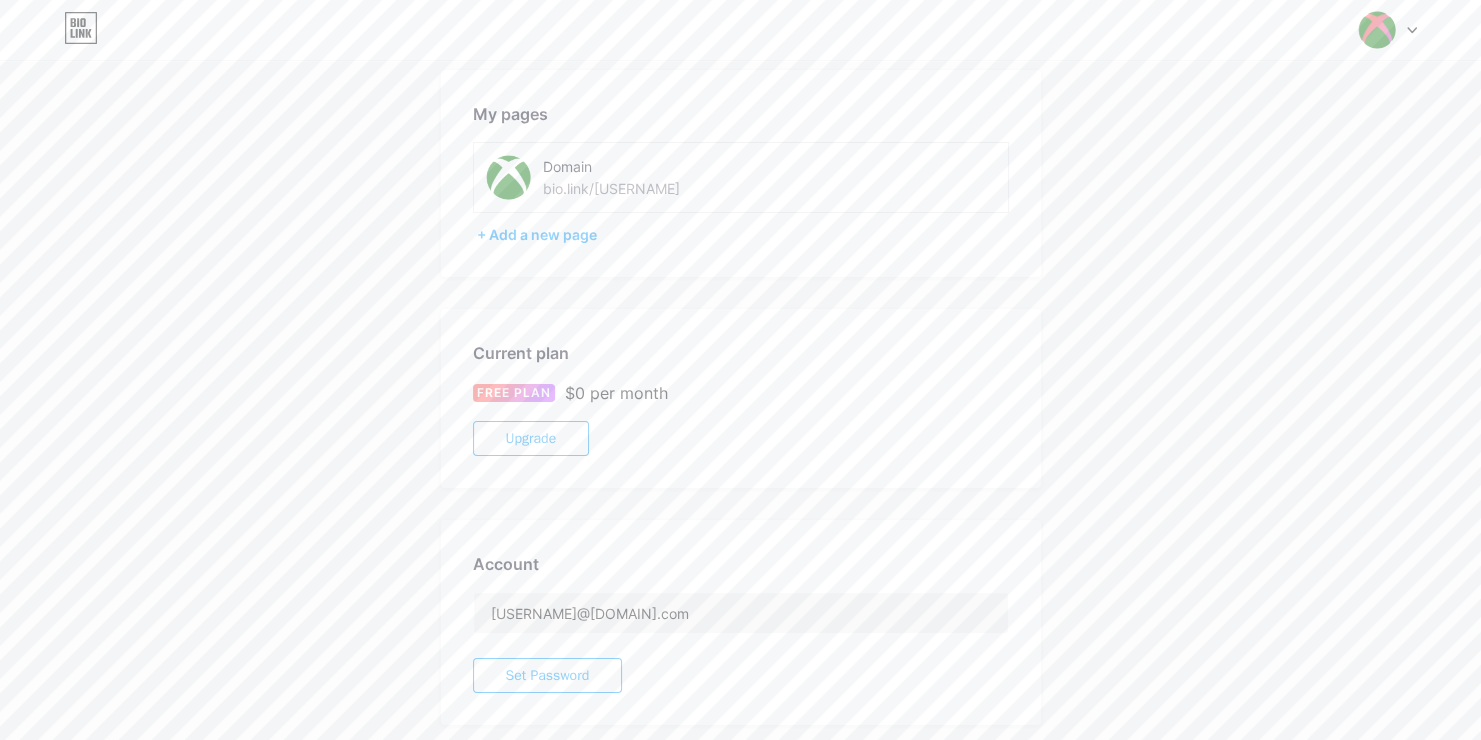 scroll, scrollTop: 0, scrollLeft: 0, axis: both 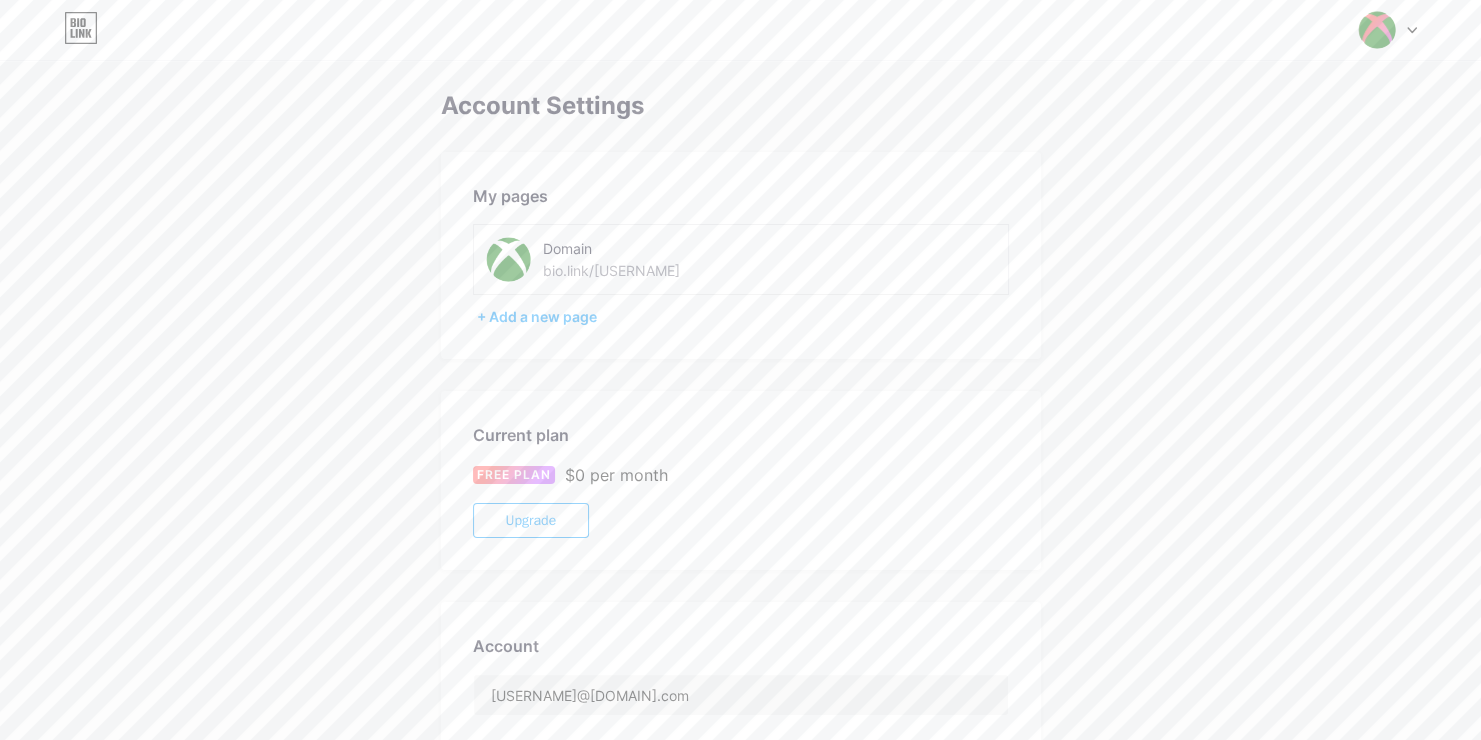 click at bounding box center (81, 28) 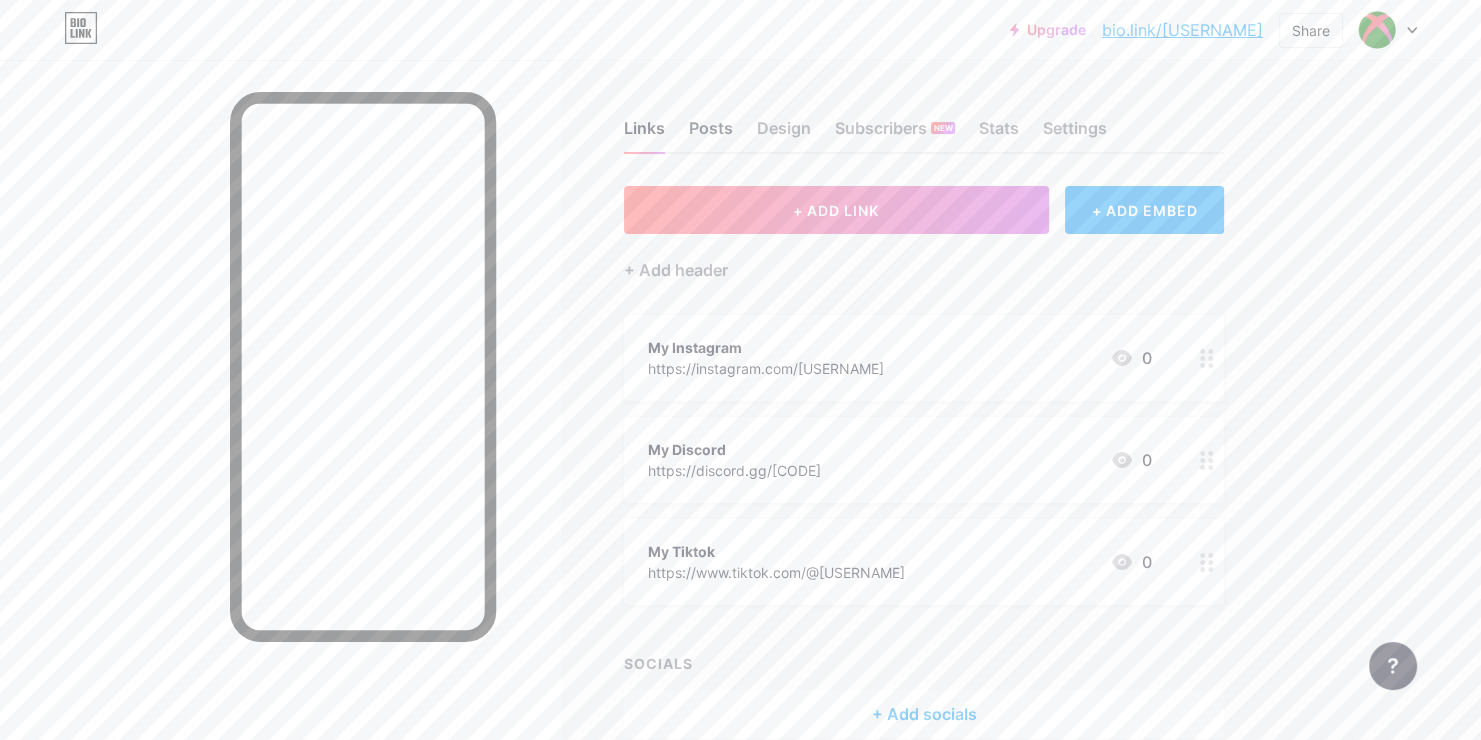 click on "Posts" at bounding box center (711, 134) 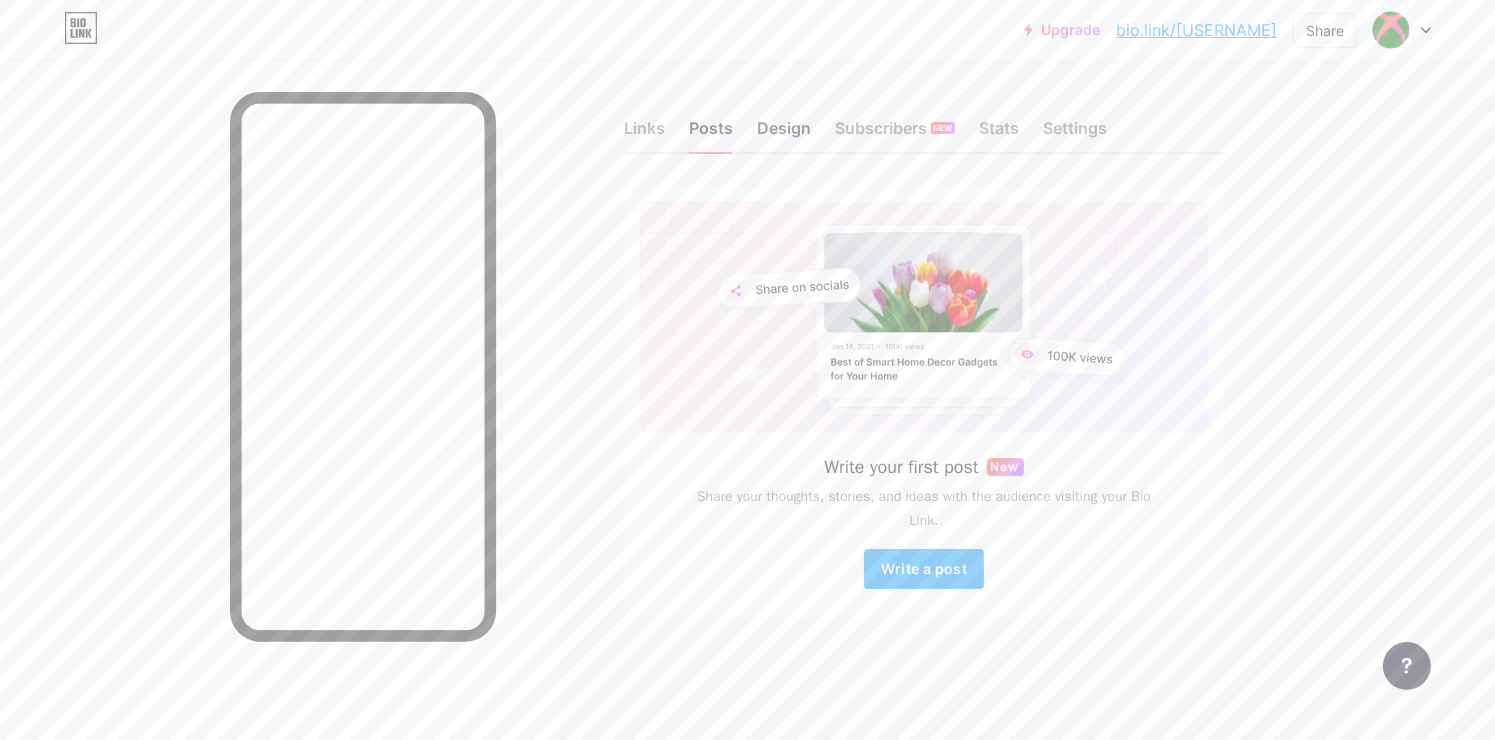 click on "Design" at bounding box center (784, 134) 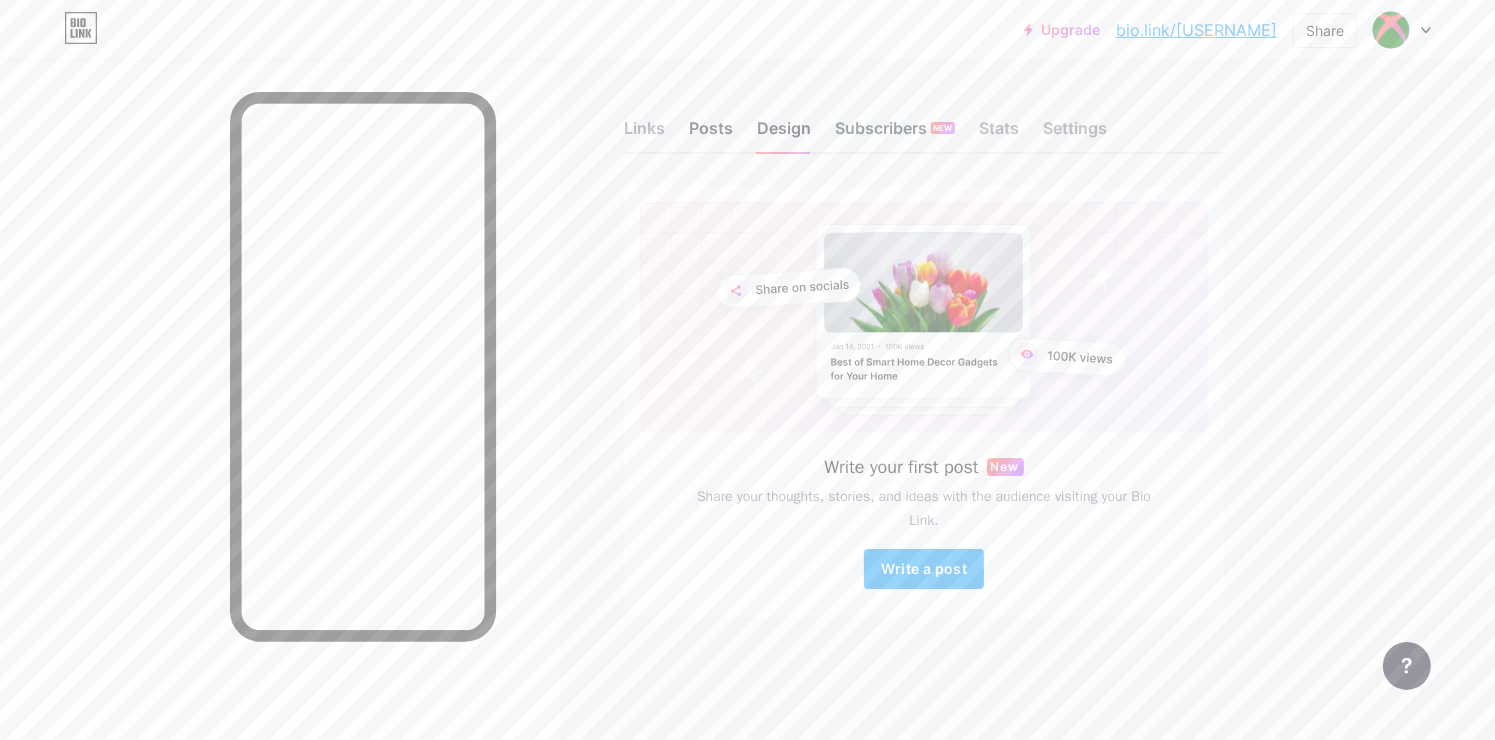 click on "Subscribers
NEW" at bounding box center [895, 134] 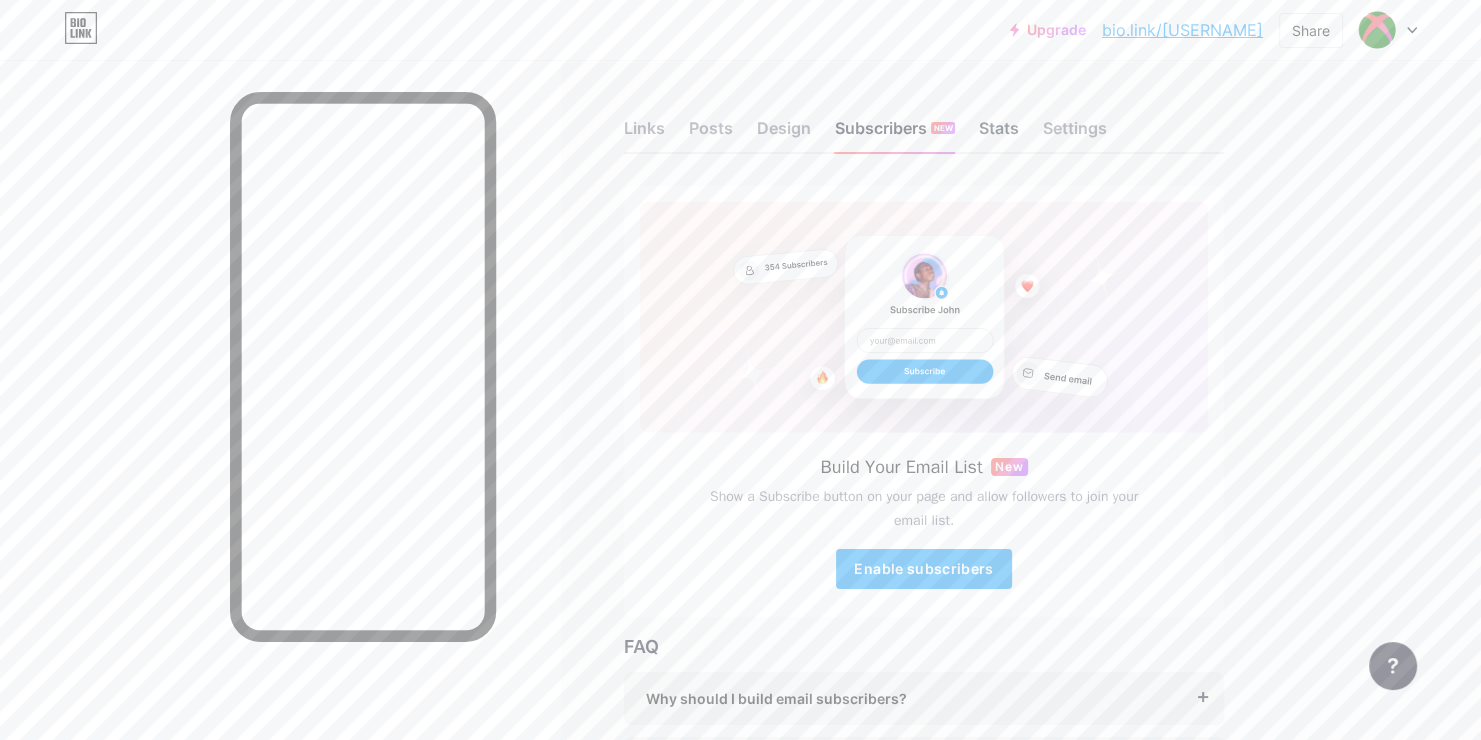 click on "Stats" at bounding box center (999, 134) 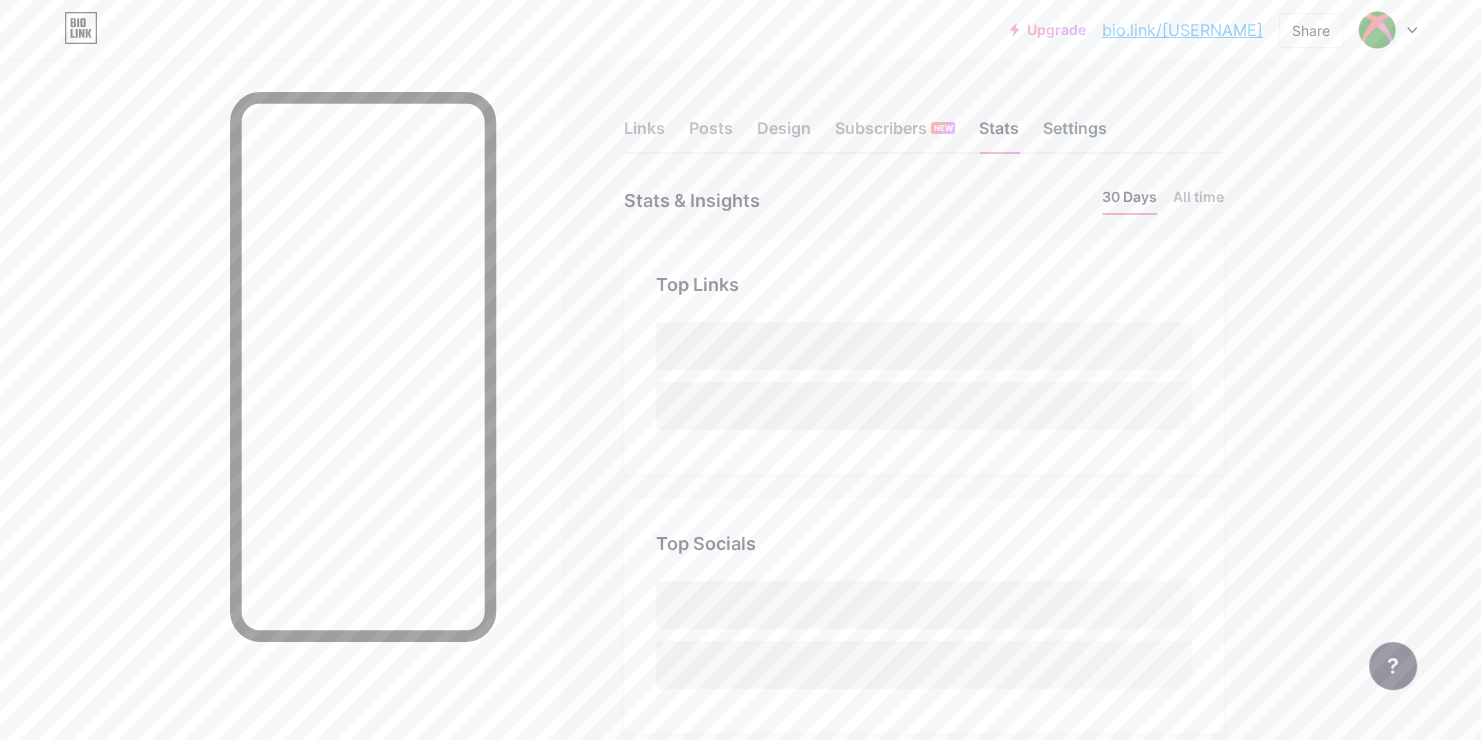 click on "Settings" at bounding box center (1075, 134) 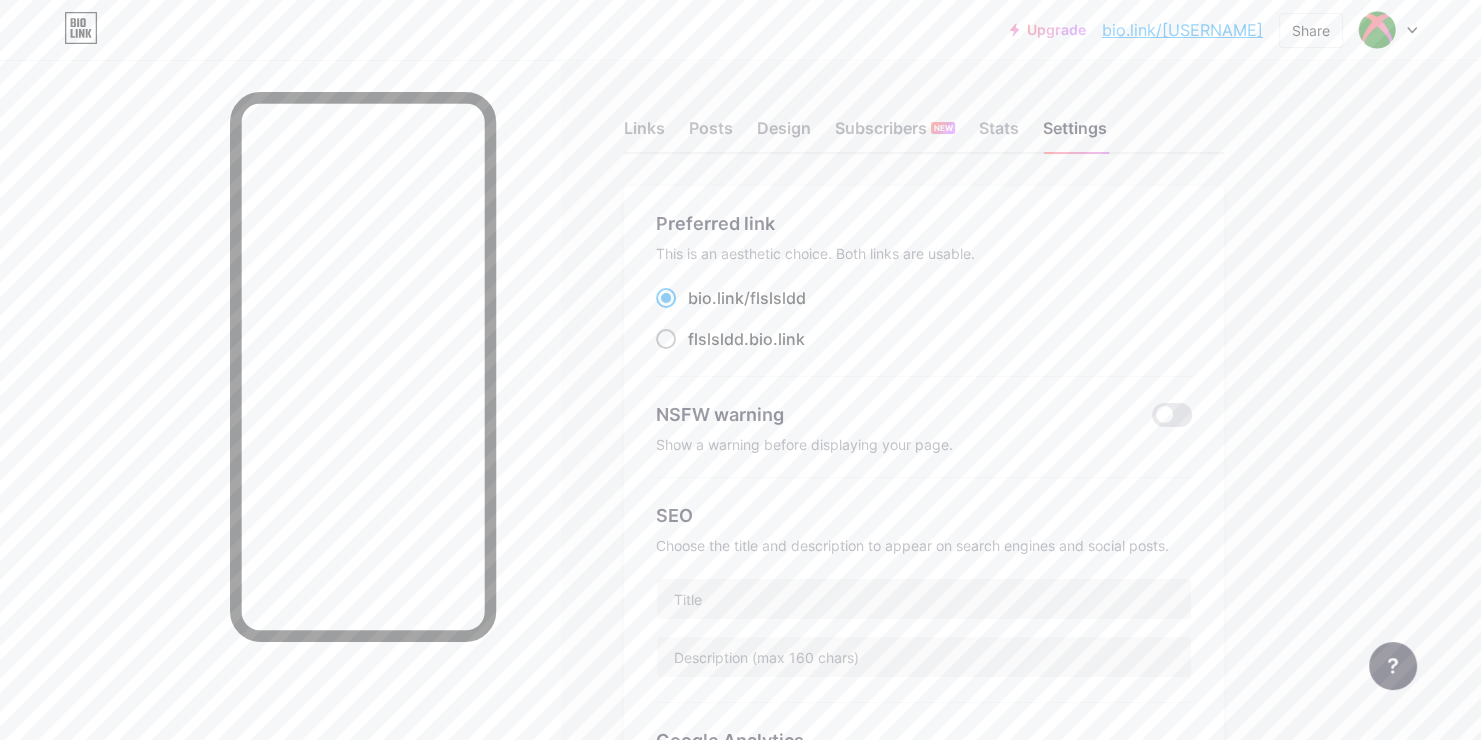 click on "[USERNAME] .bio.link" at bounding box center (731, 298) 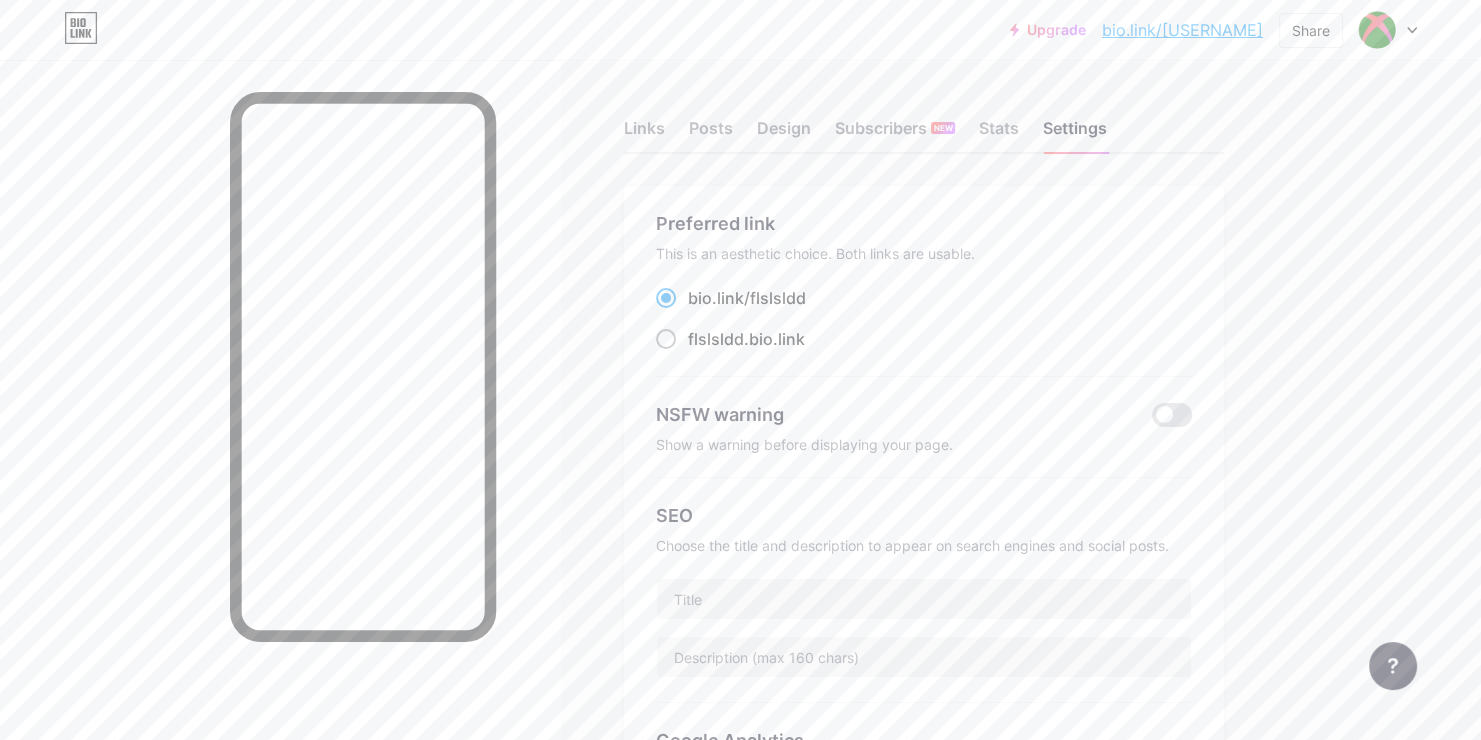 click on "[USERNAME] .bio.link" at bounding box center [694, 316] 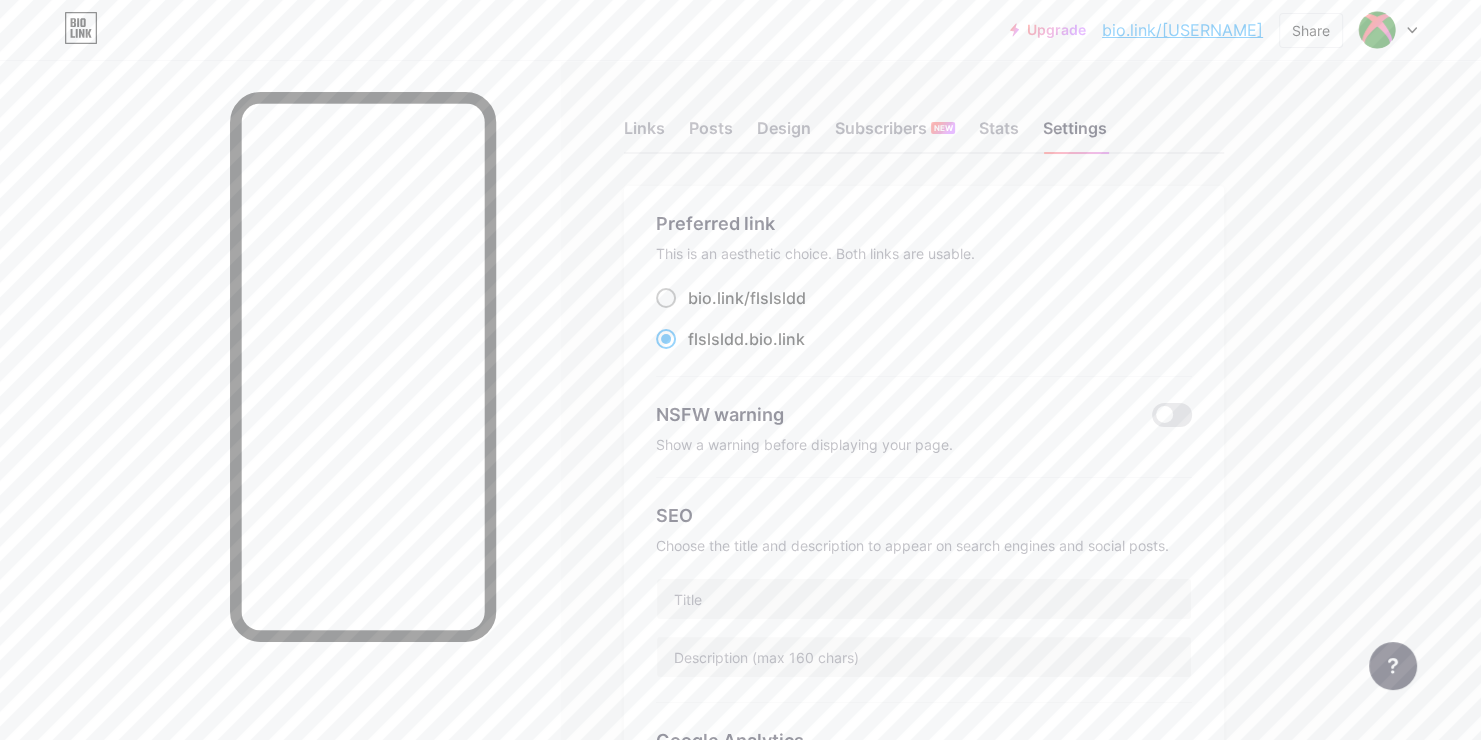 click at bounding box center (666, 298) 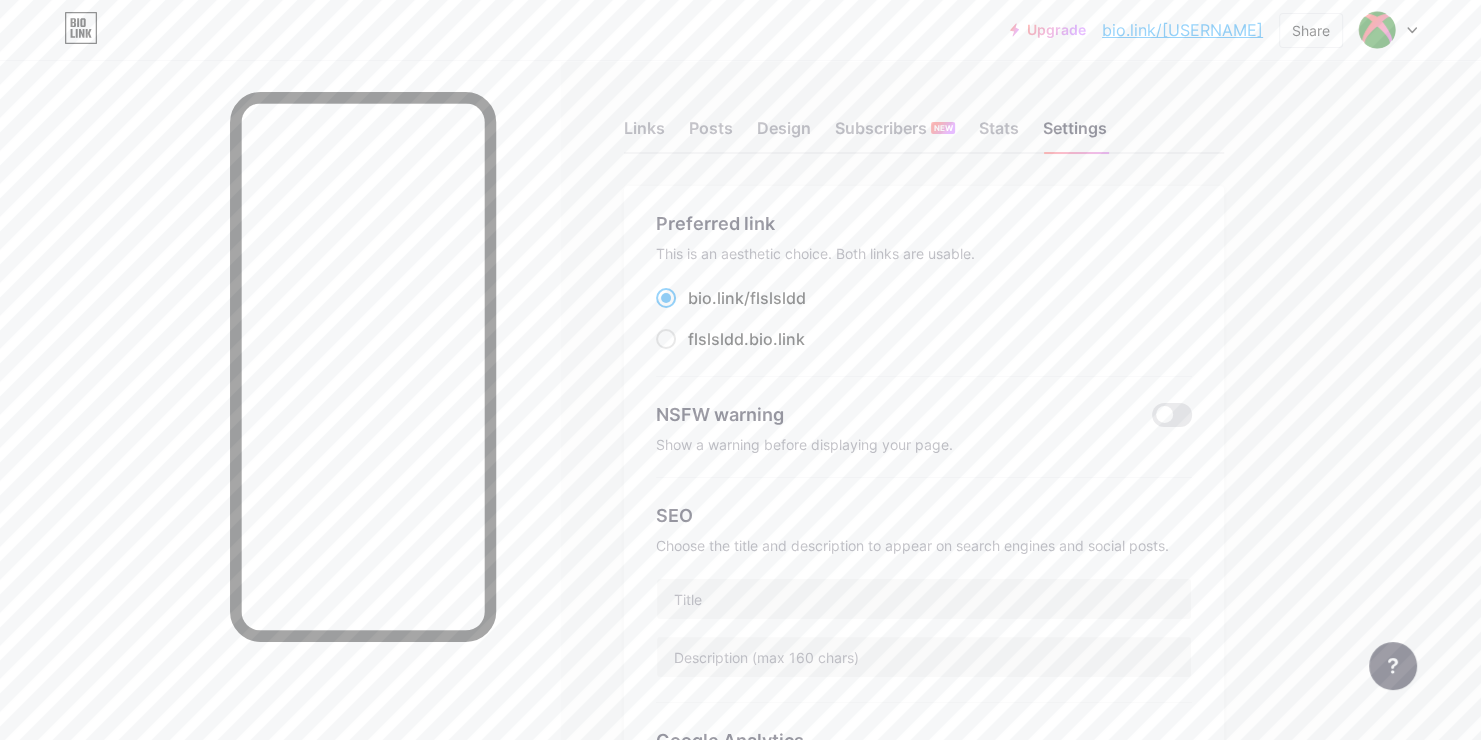 drag, startPoint x: 809, startPoint y: 300, endPoint x: 707, endPoint y: 299, distance: 102.0049 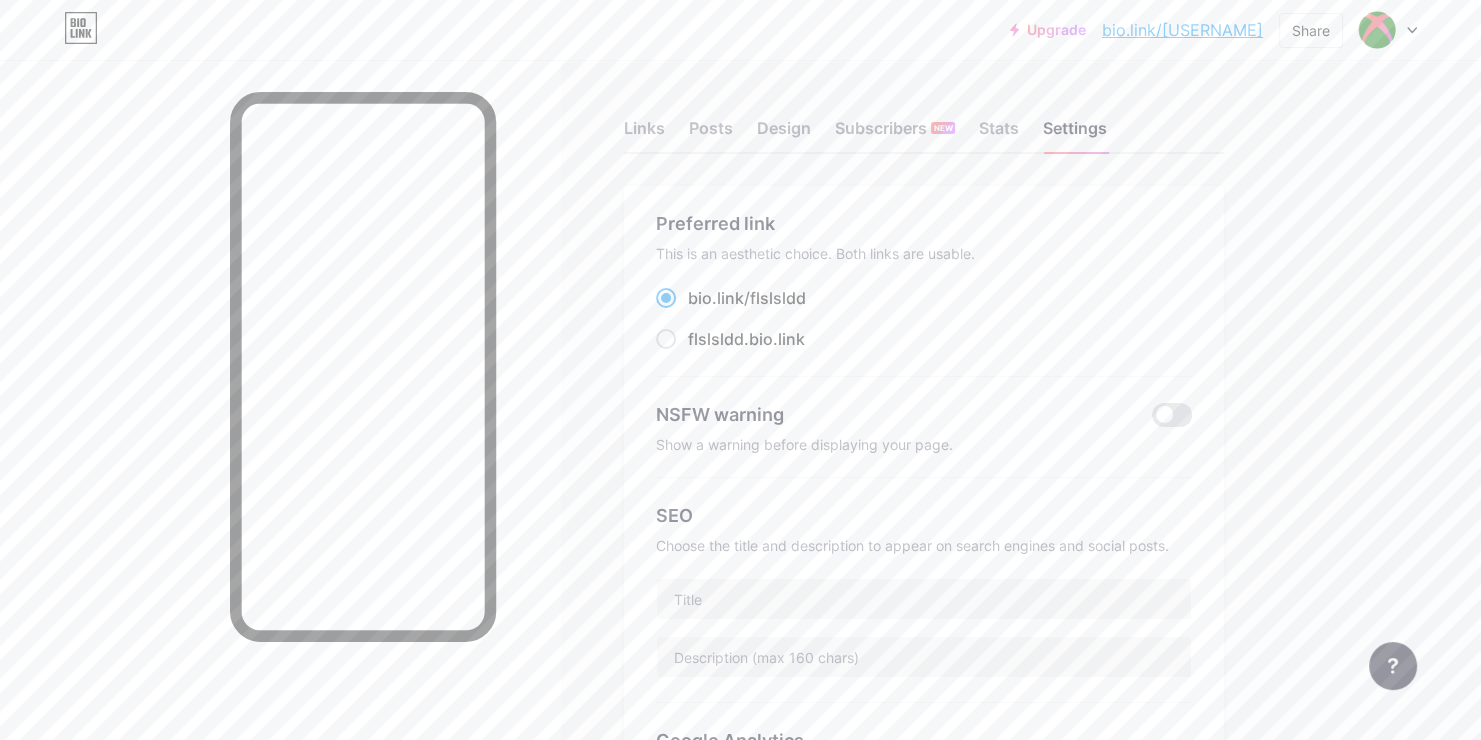 click on "bio.link/[USERNAME]" at bounding box center (924, 298) 